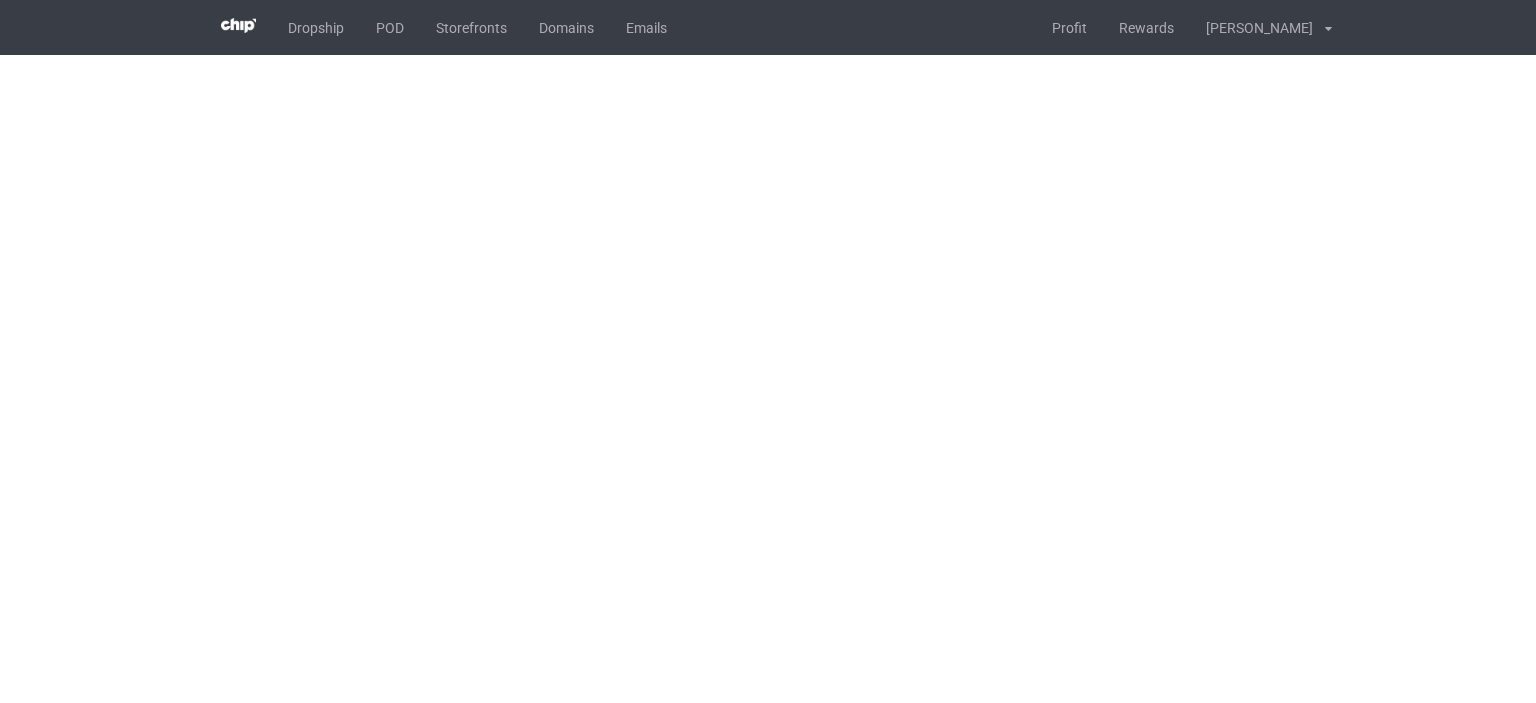 scroll, scrollTop: 0, scrollLeft: 0, axis: both 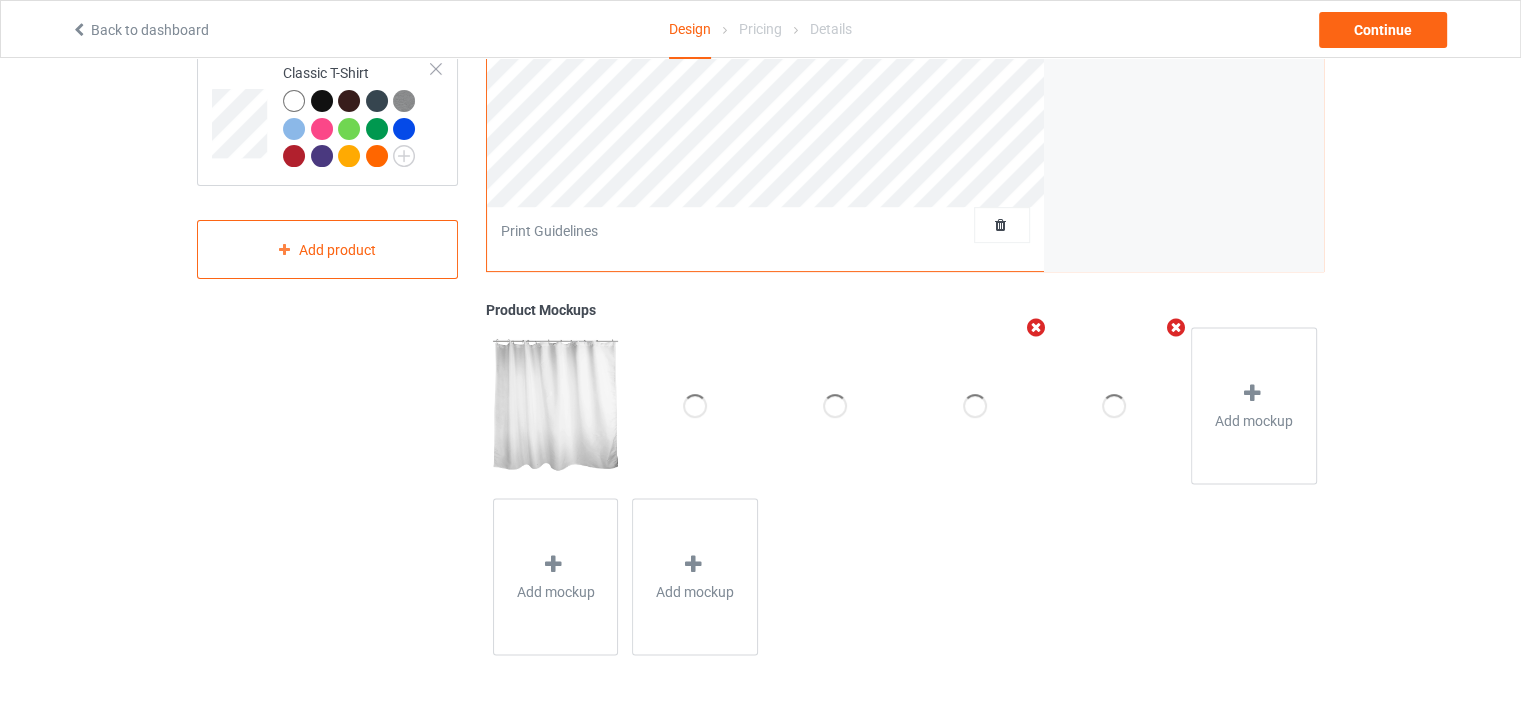 click at bounding box center [1035, 327] 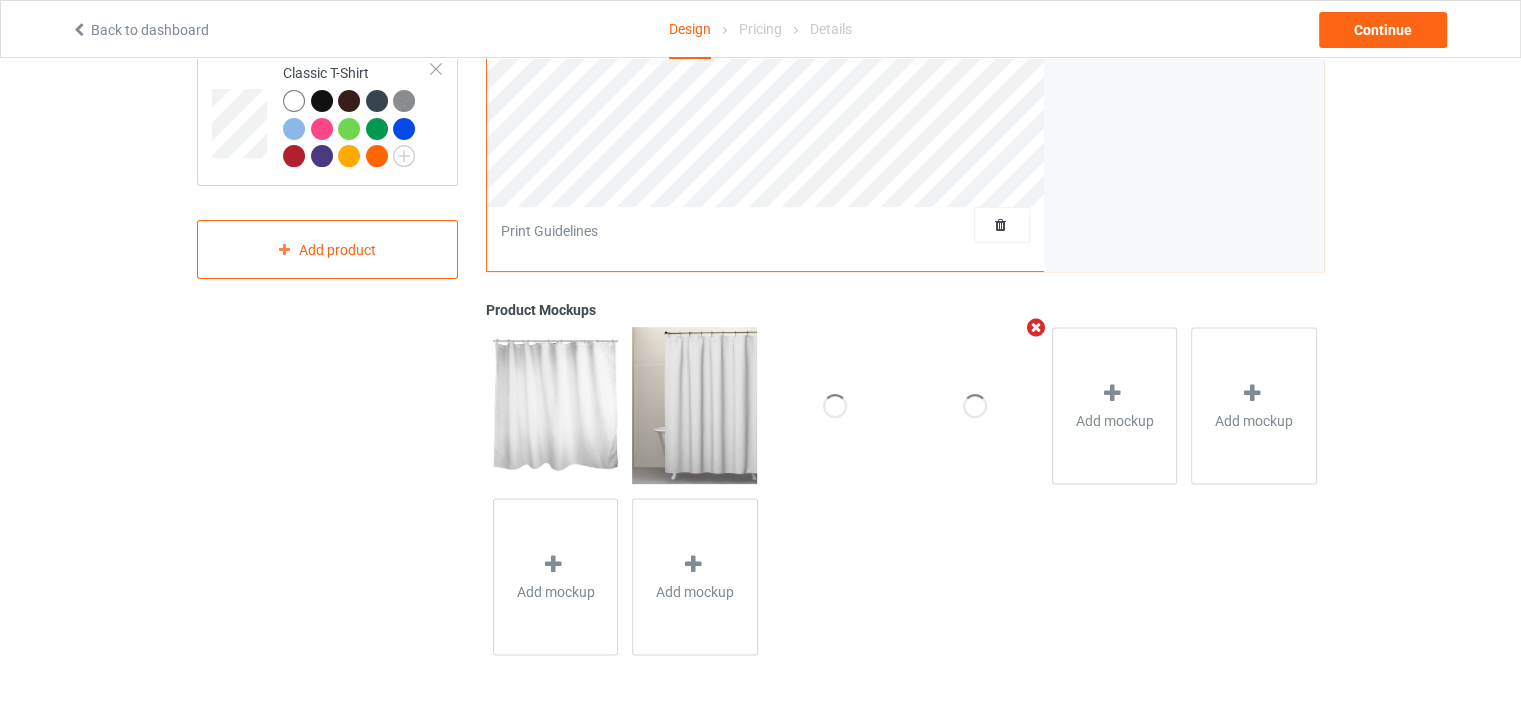 click at bounding box center [1035, 327] 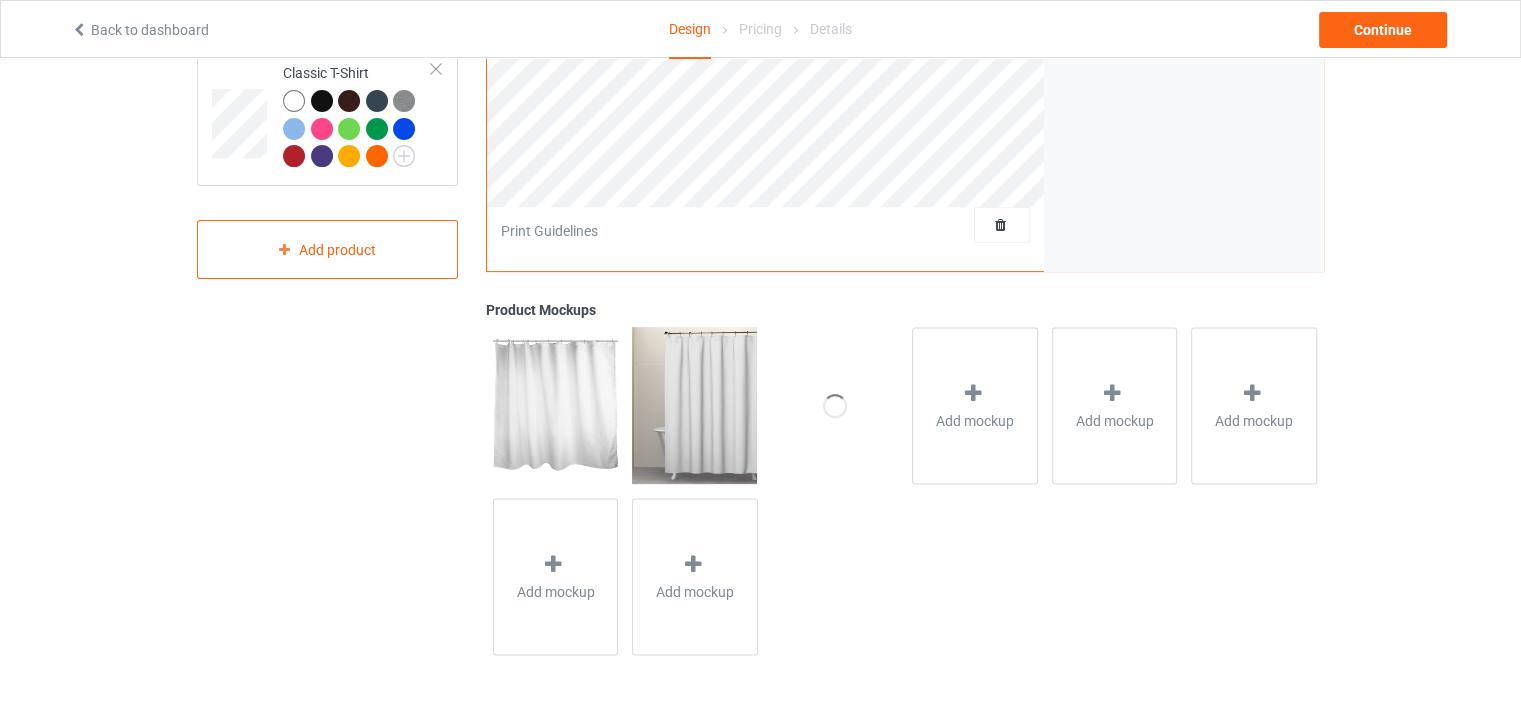 click at bounding box center [694, 405] 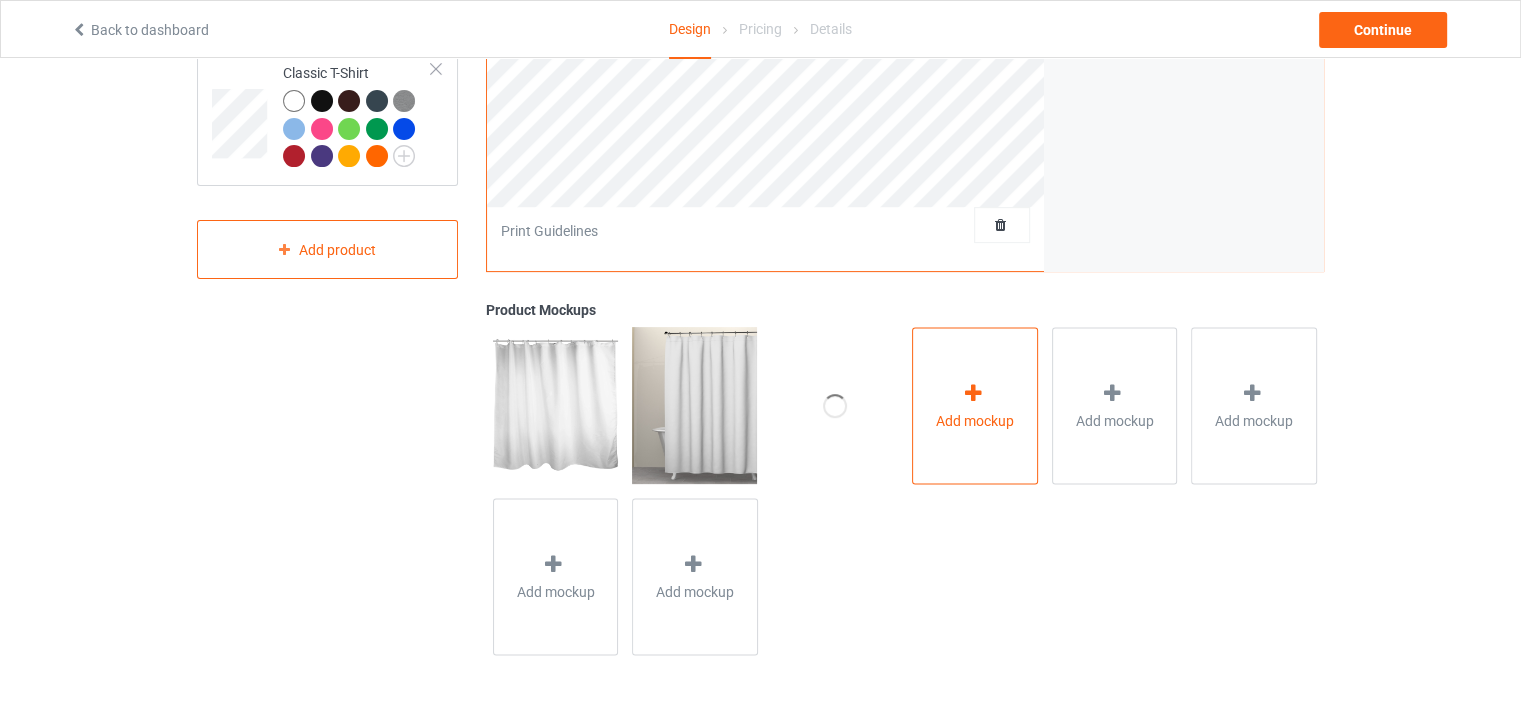 click on "Add mockup" at bounding box center (975, 405) 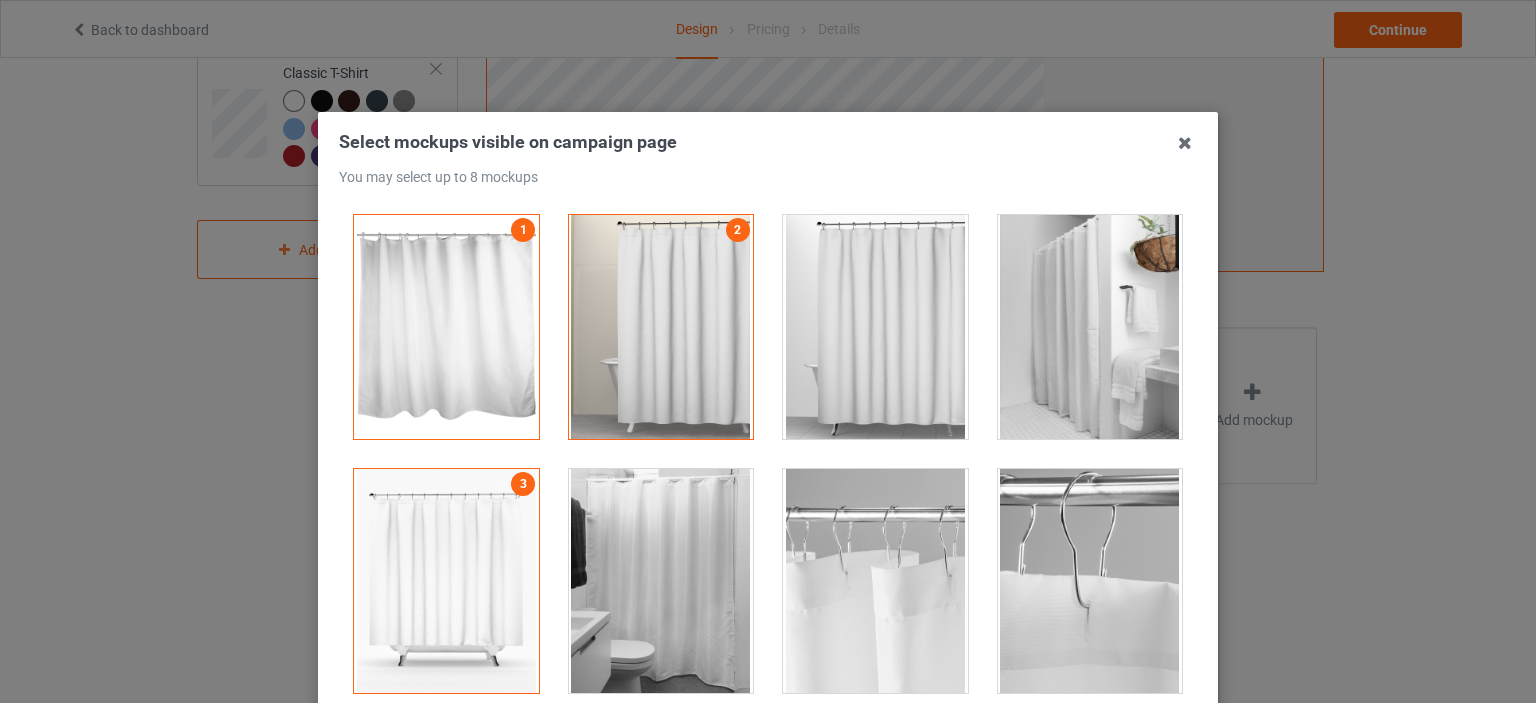 click at bounding box center [446, 581] 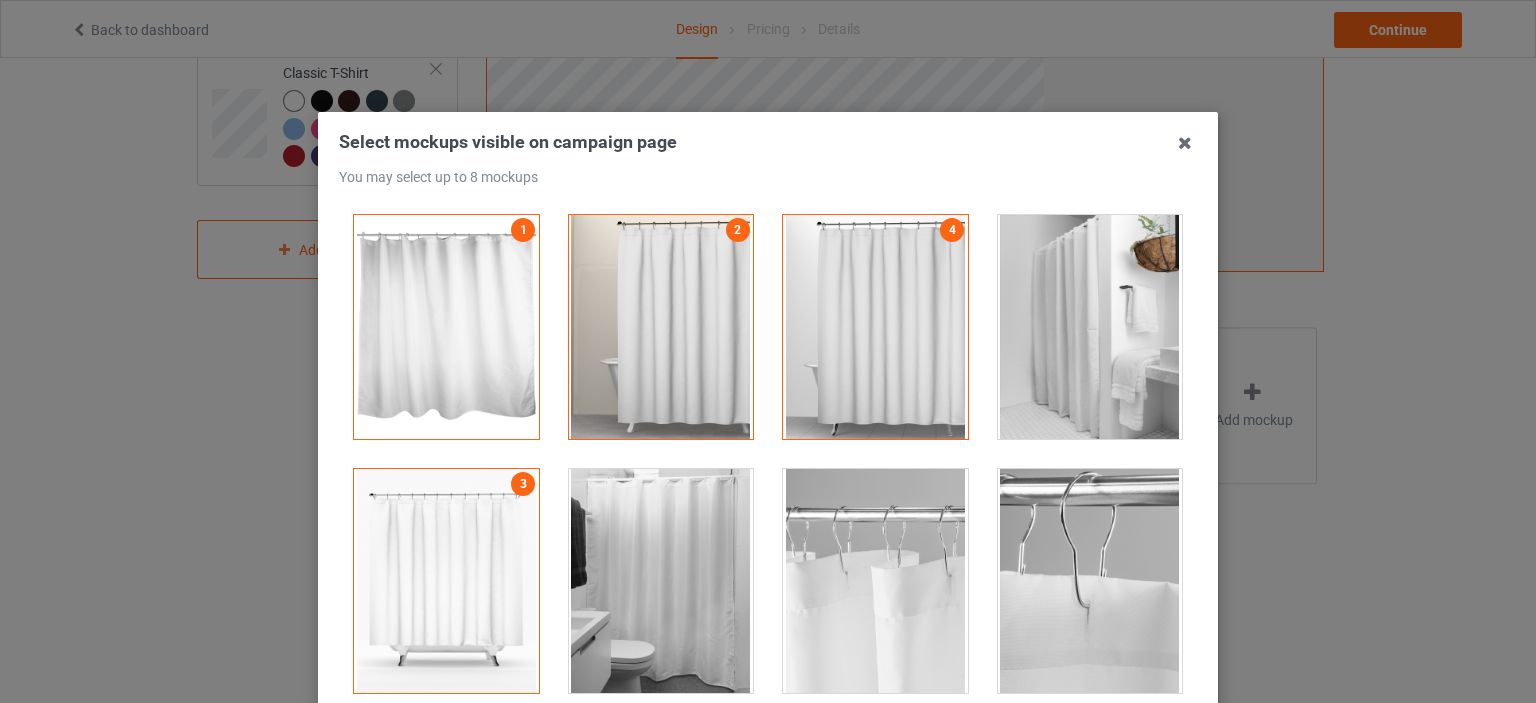 scroll, scrollTop: 197, scrollLeft: 0, axis: vertical 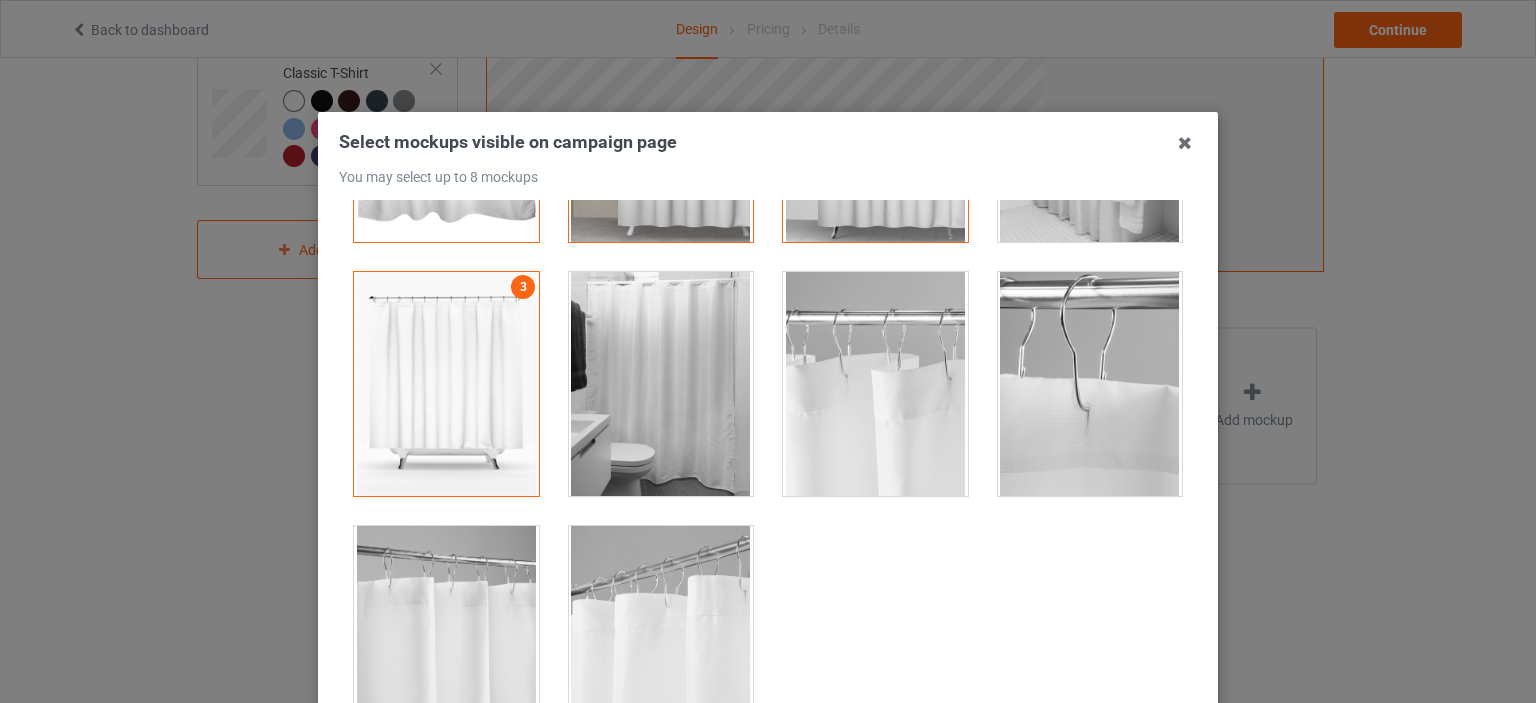 click at bounding box center [661, 384] 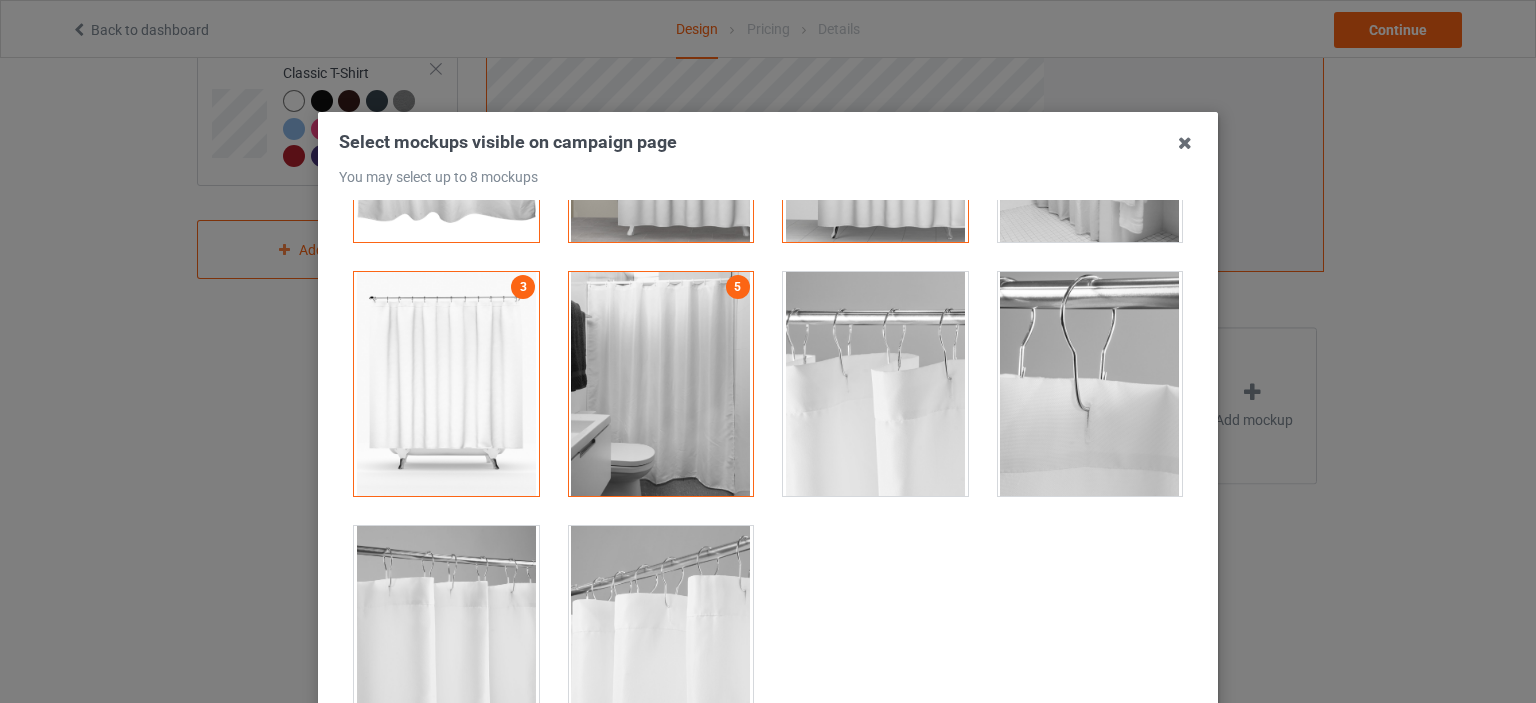 click at bounding box center [661, 384] 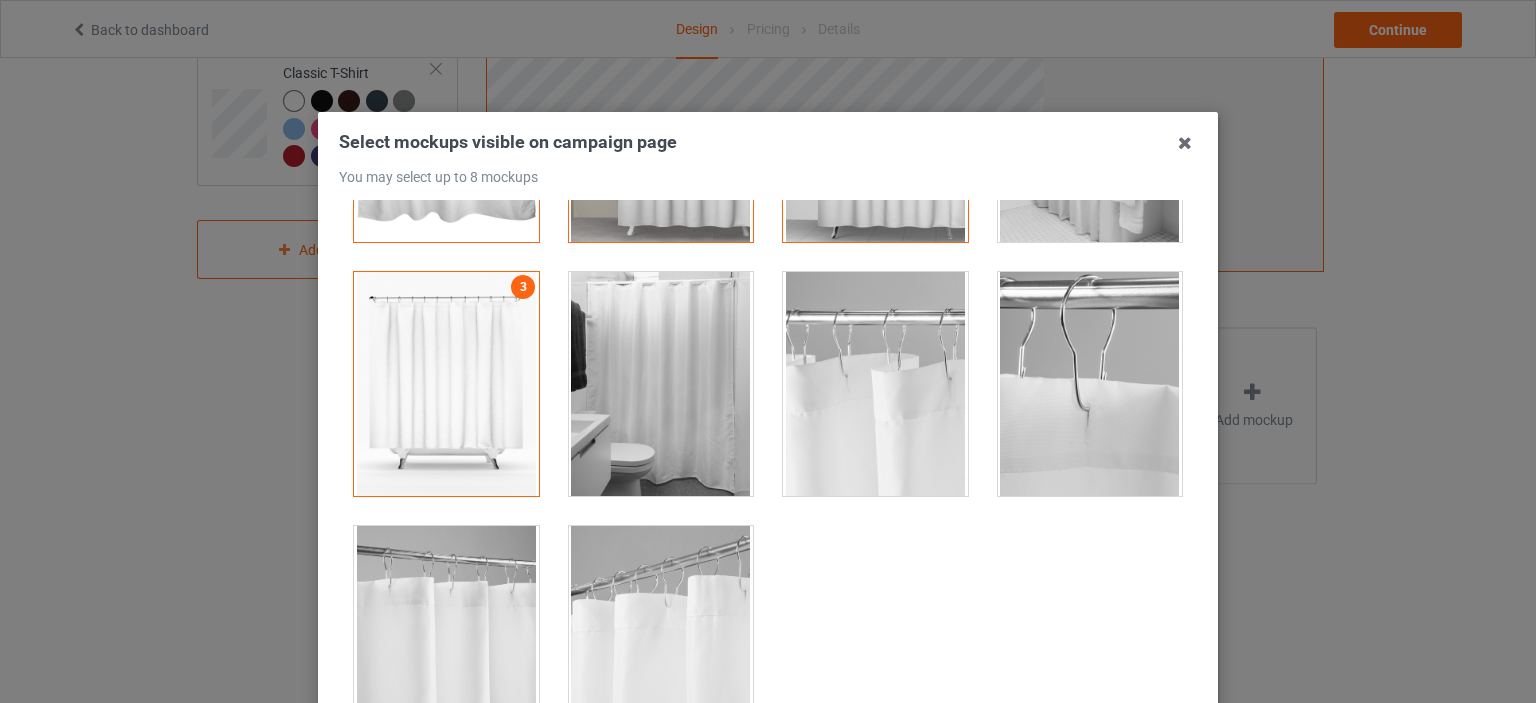 click at bounding box center (446, 384) 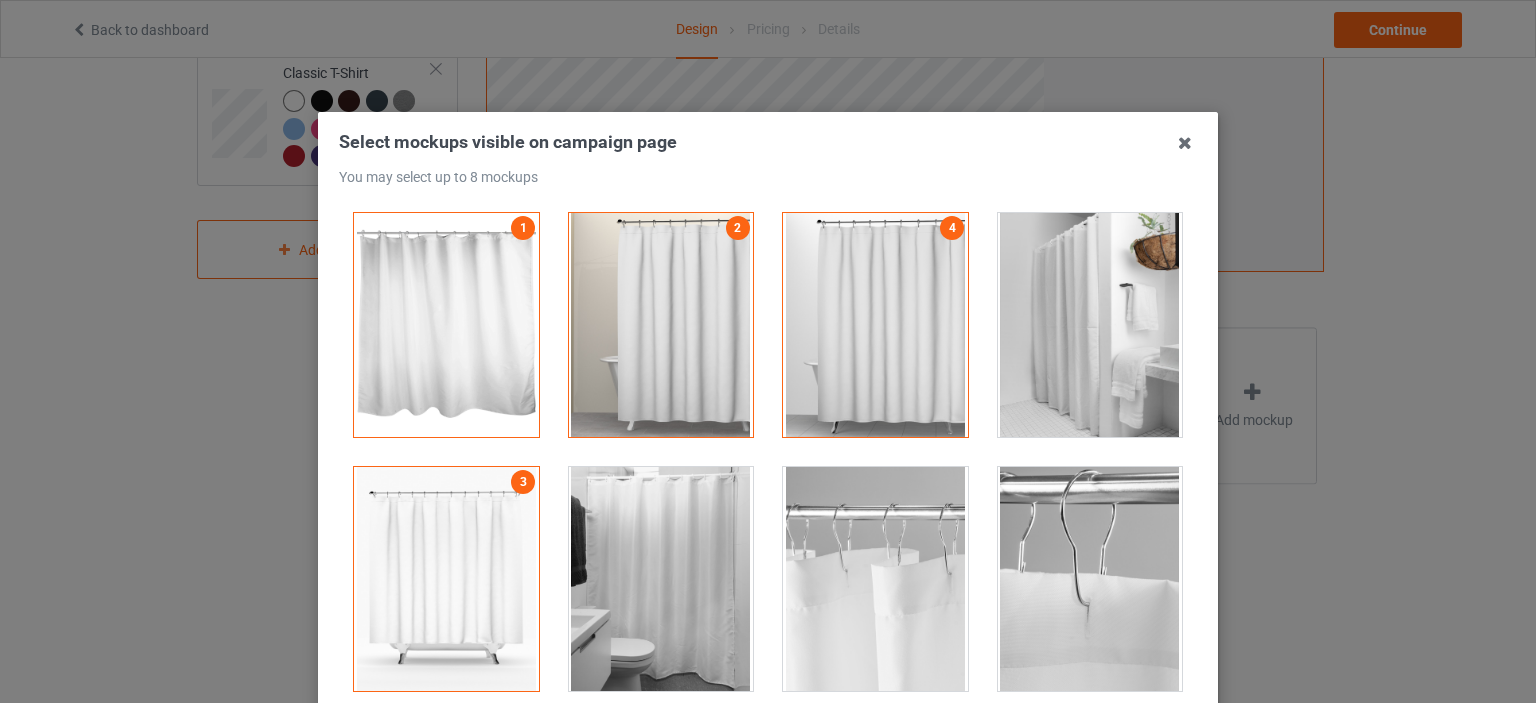 scroll, scrollTop: 197, scrollLeft: 0, axis: vertical 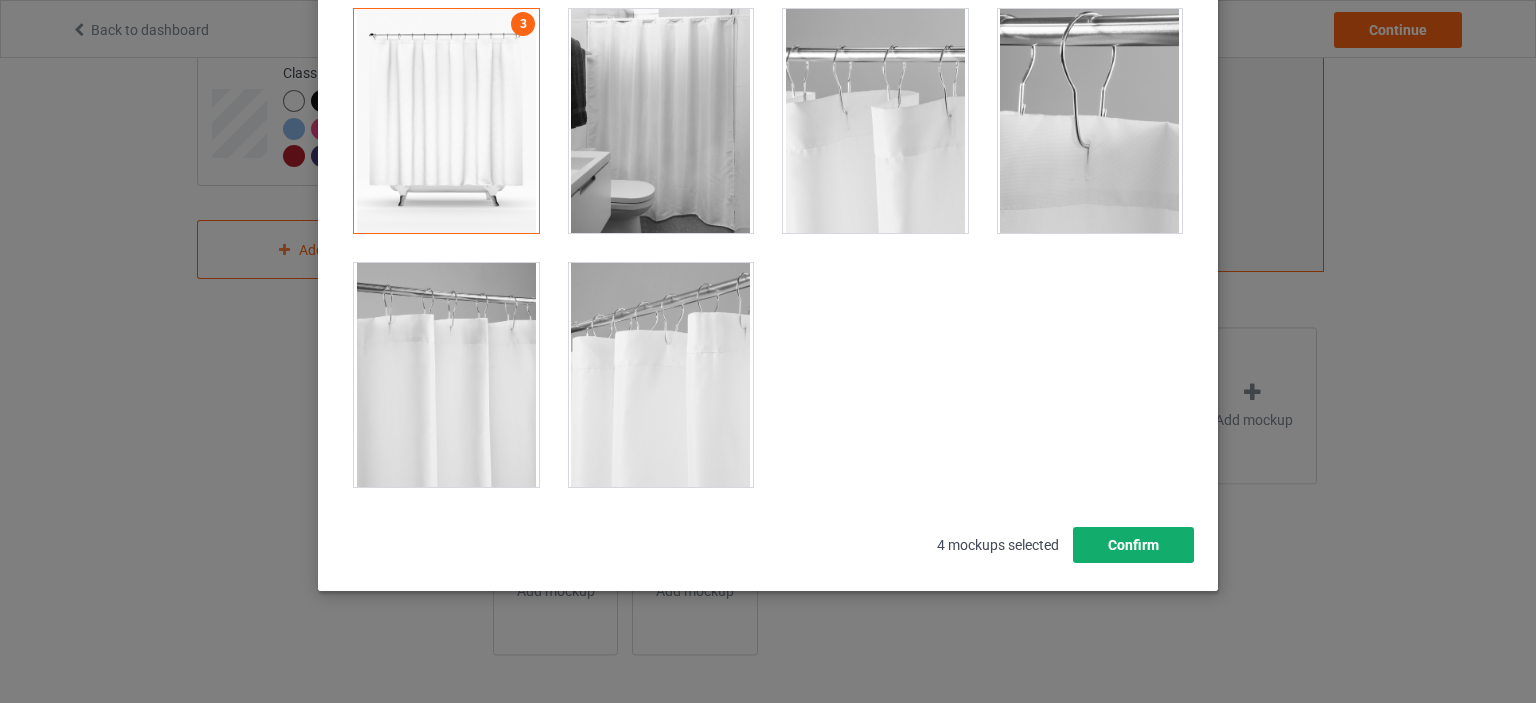 click on "Confirm" at bounding box center [1133, 545] 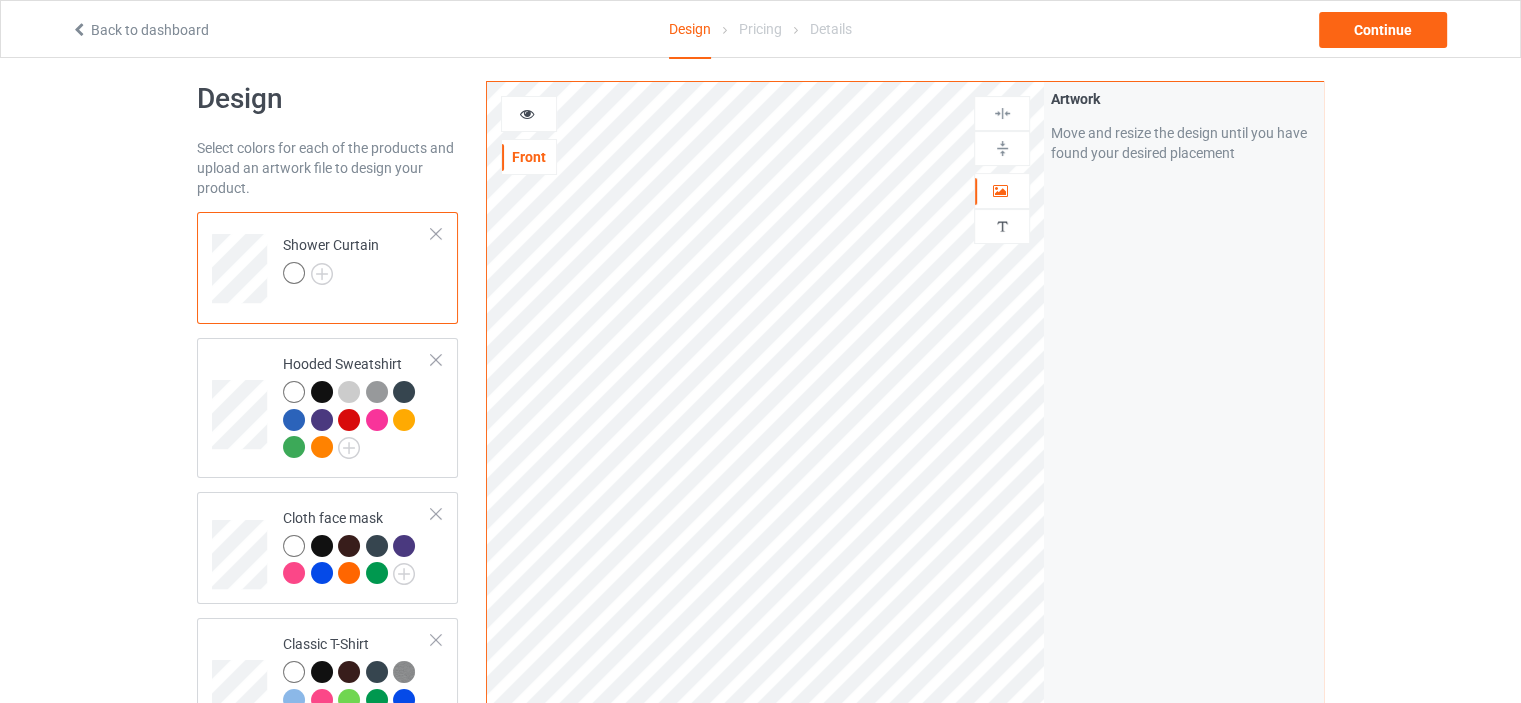 scroll, scrollTop: 0, scrollLeft: 0, axis: both 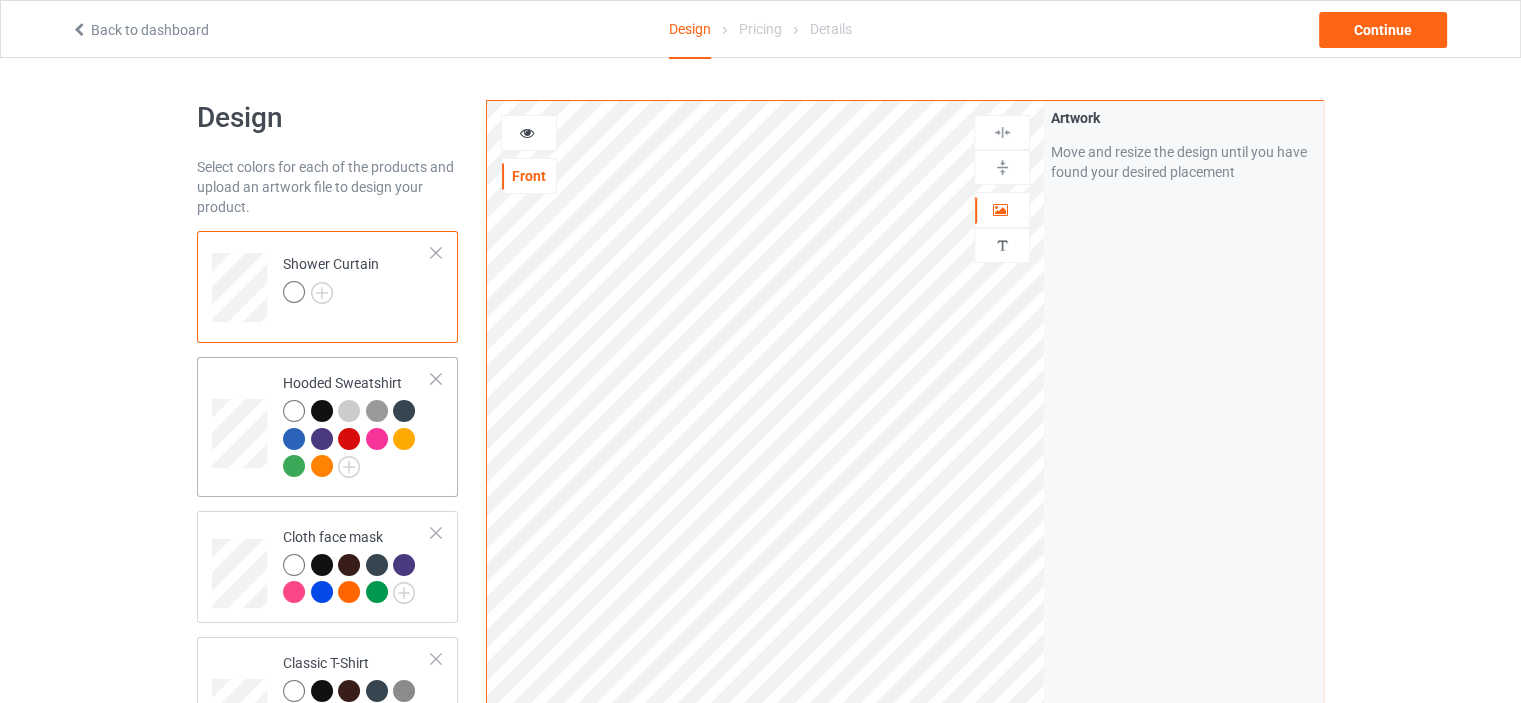 click at bounding box center [380, 414] 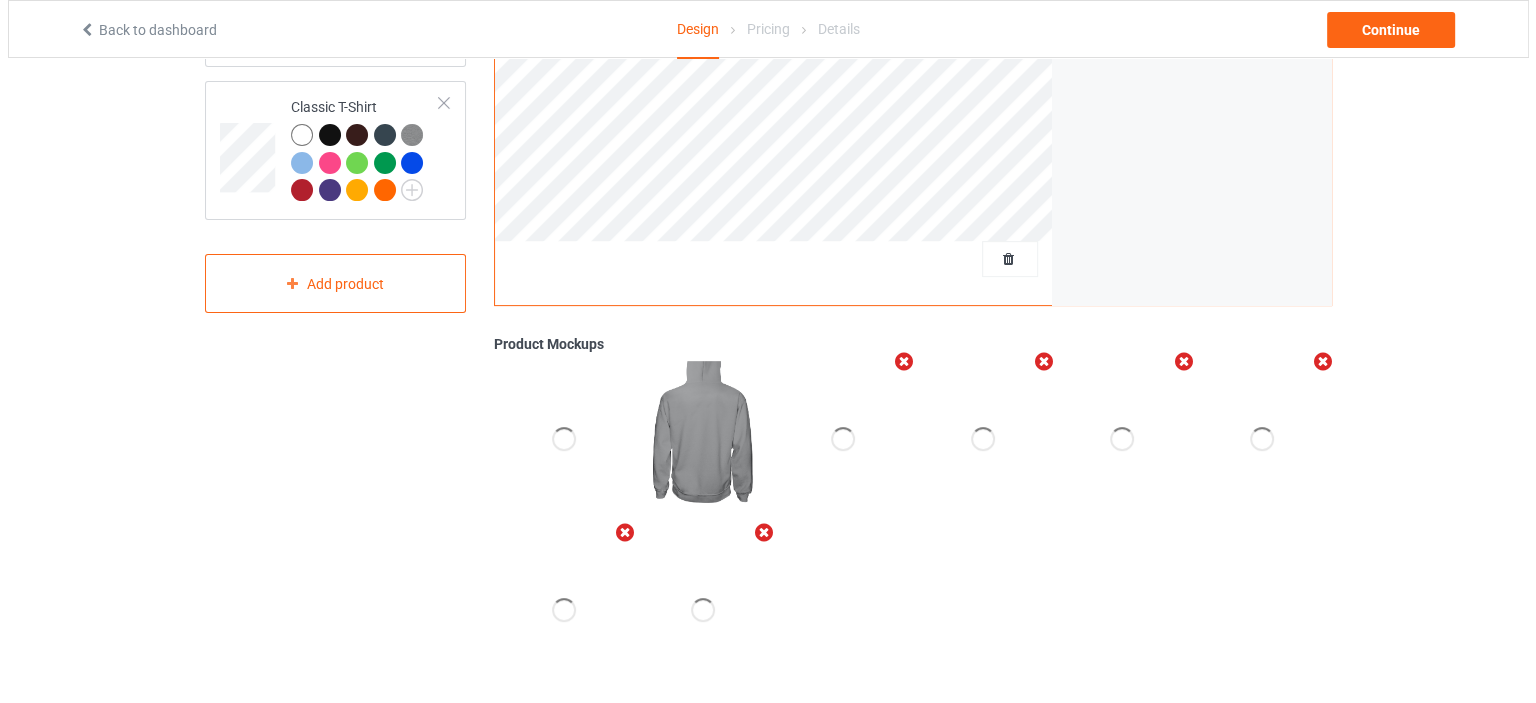 scroll, scrollTop: 588, scrollLeft: 0, axis: vertical 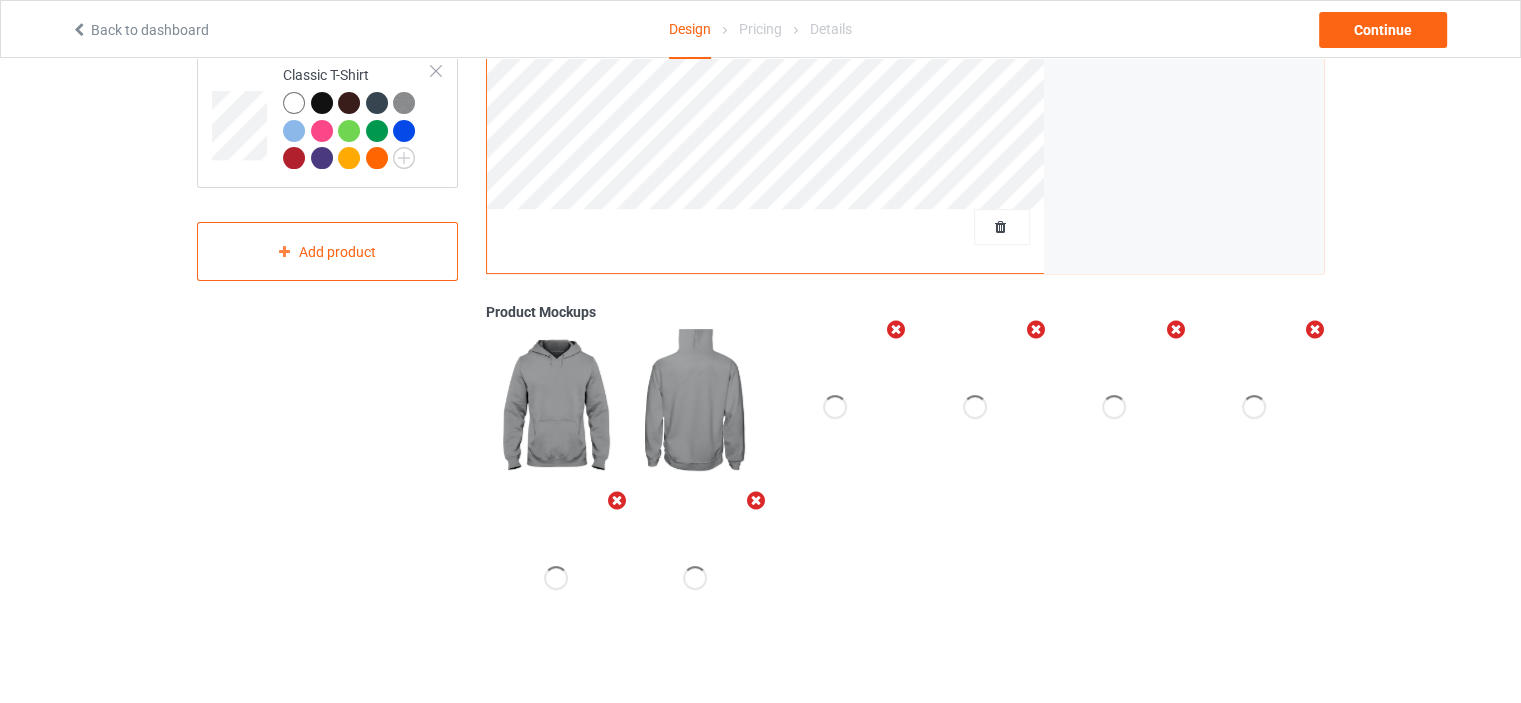 click at bounding box center [896, 329] 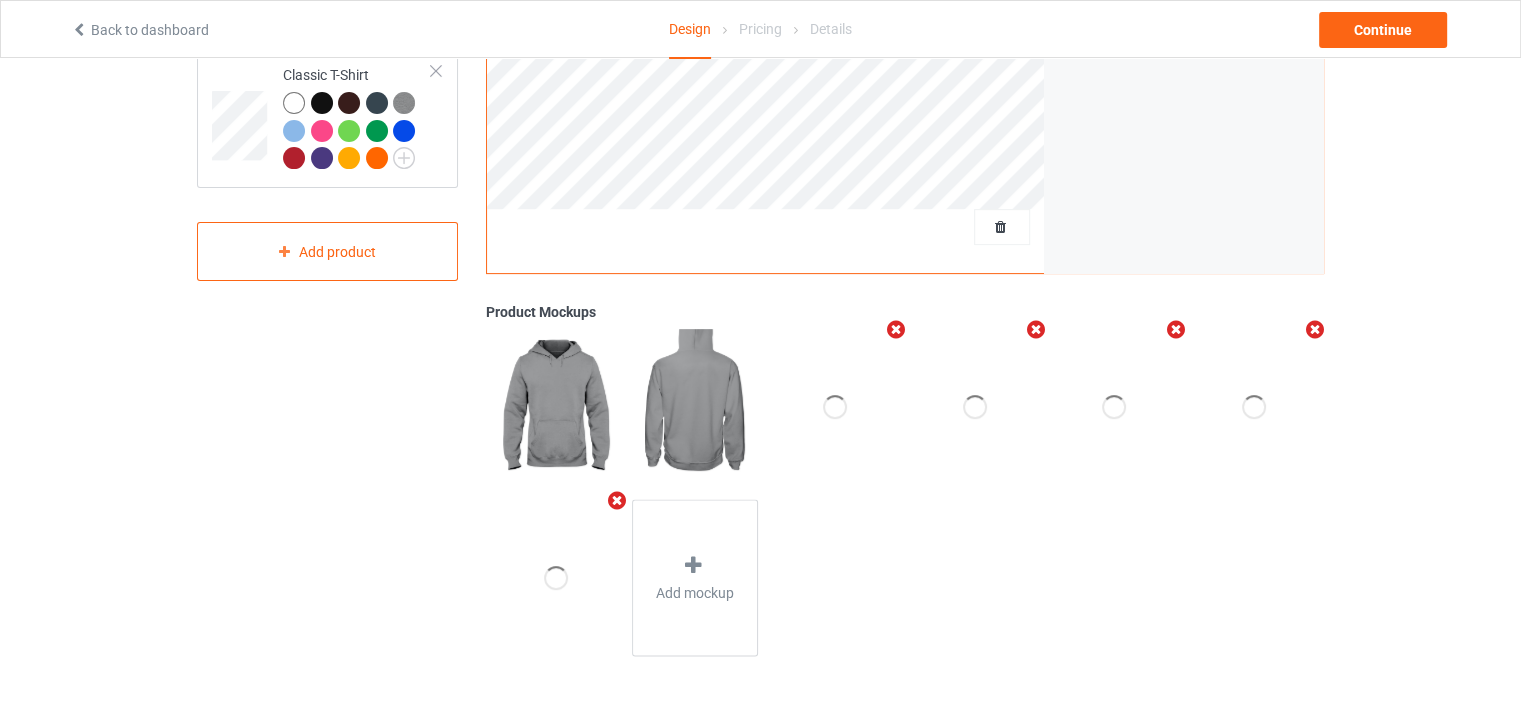 click at bounding box center (896, 329) 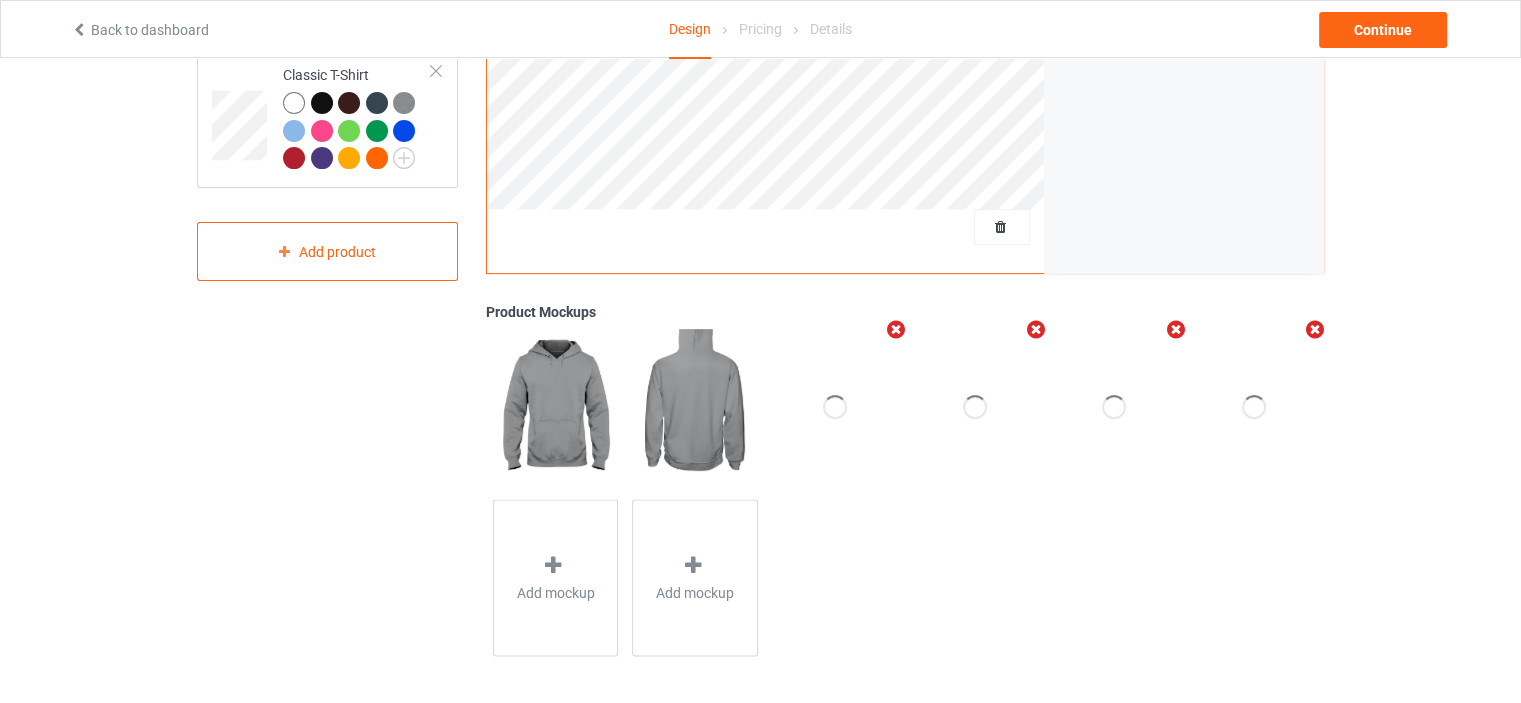 click at bounding box center [896, 329] 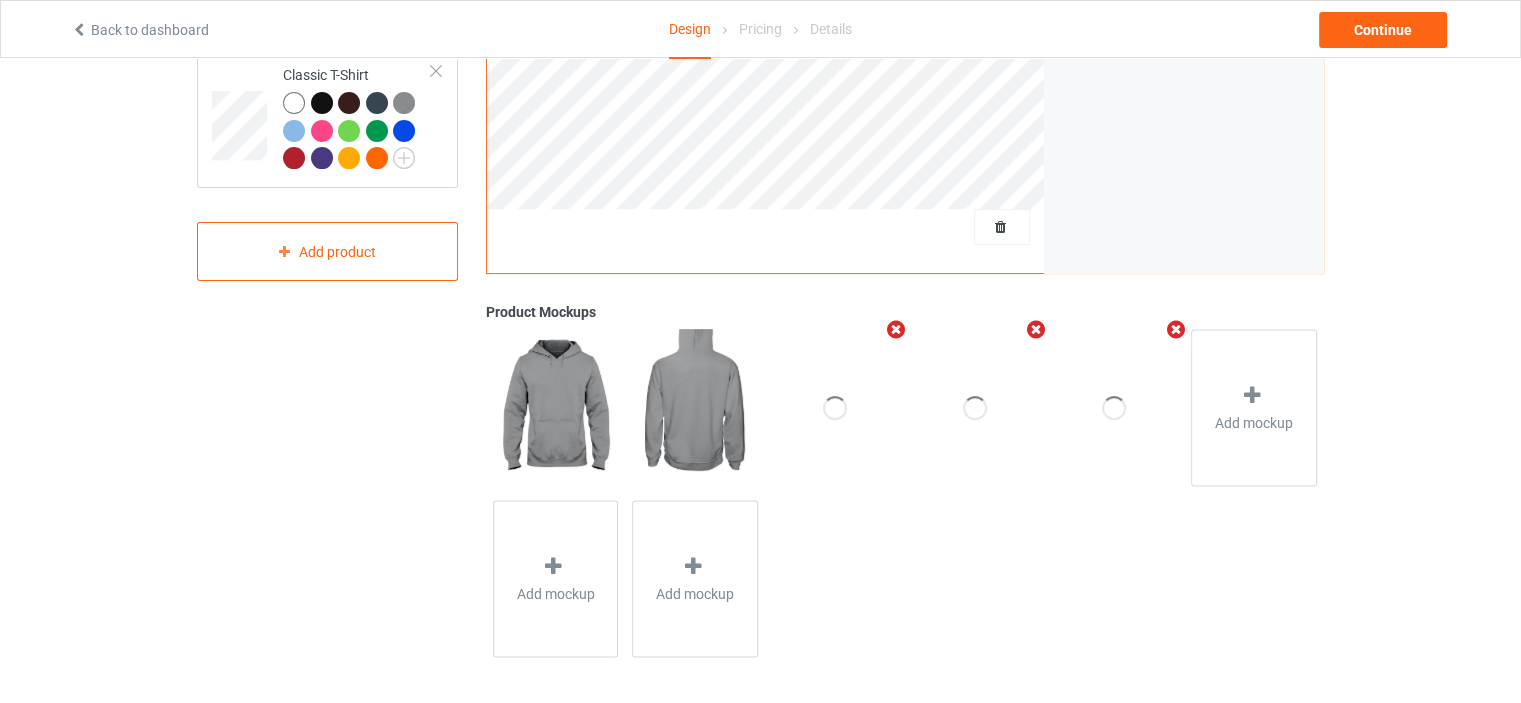 click at bounding box center (896, 329) 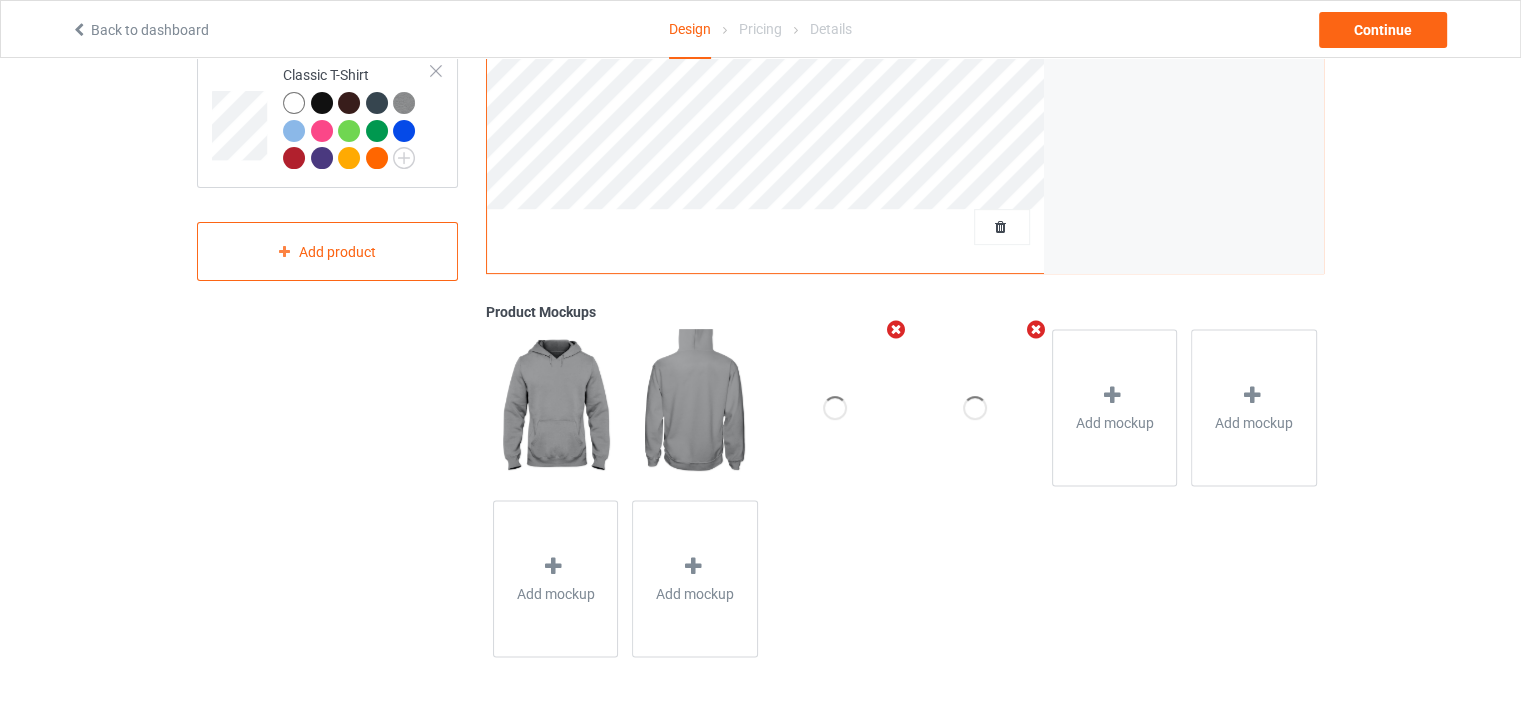click at bounding box center [896, 329] 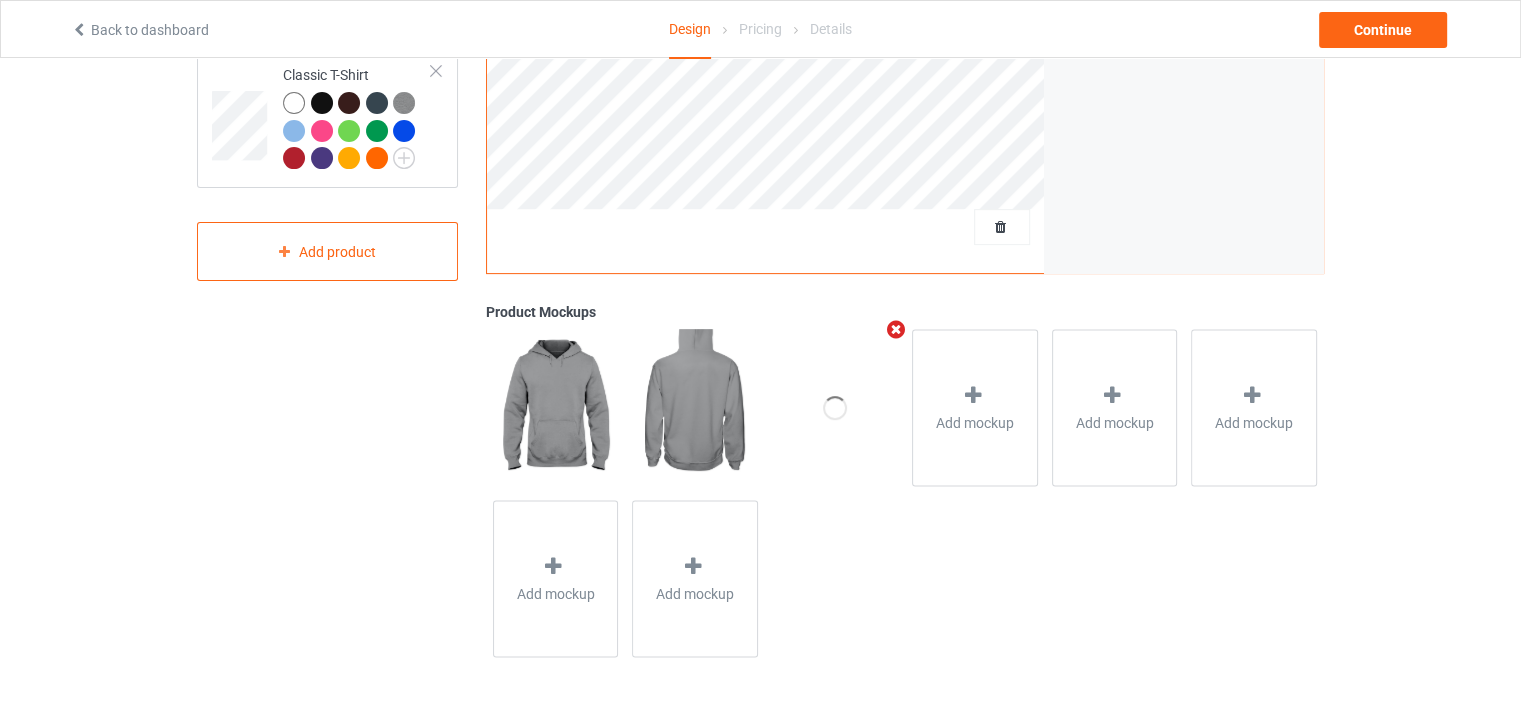 click at bounding box center [896, 329] 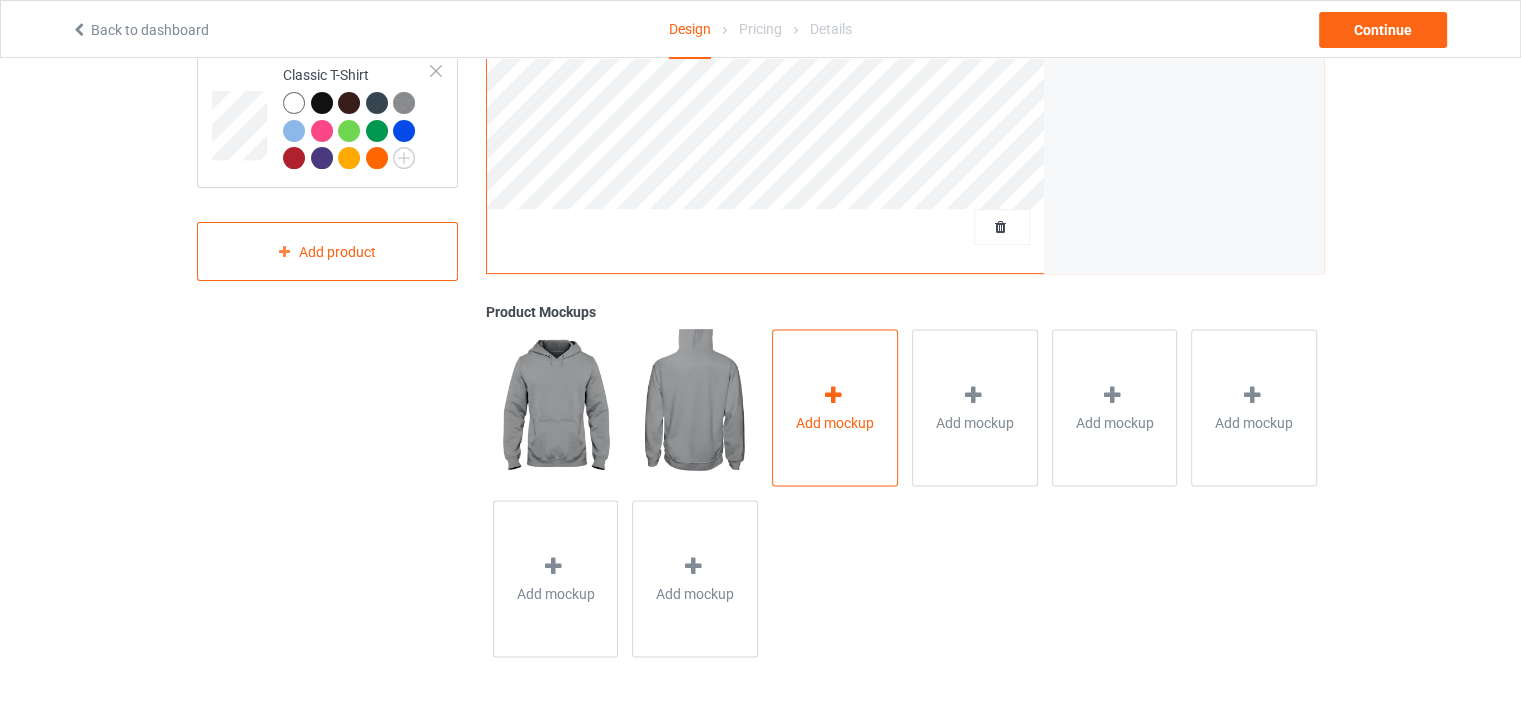 click on "Add mockup" at bounding box center [835, 422] 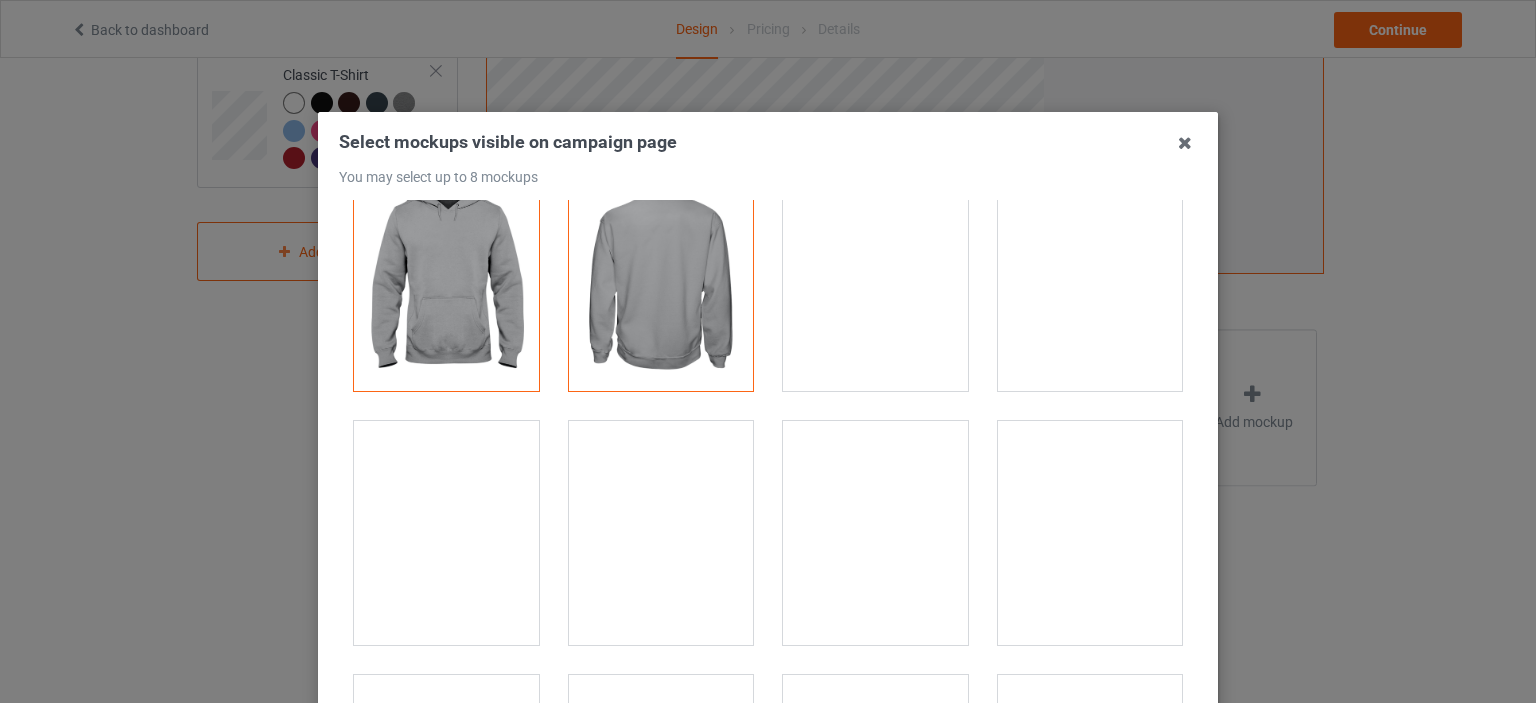 scroll, scrollTop: 31, scrollLeft: 0, axis: vertical 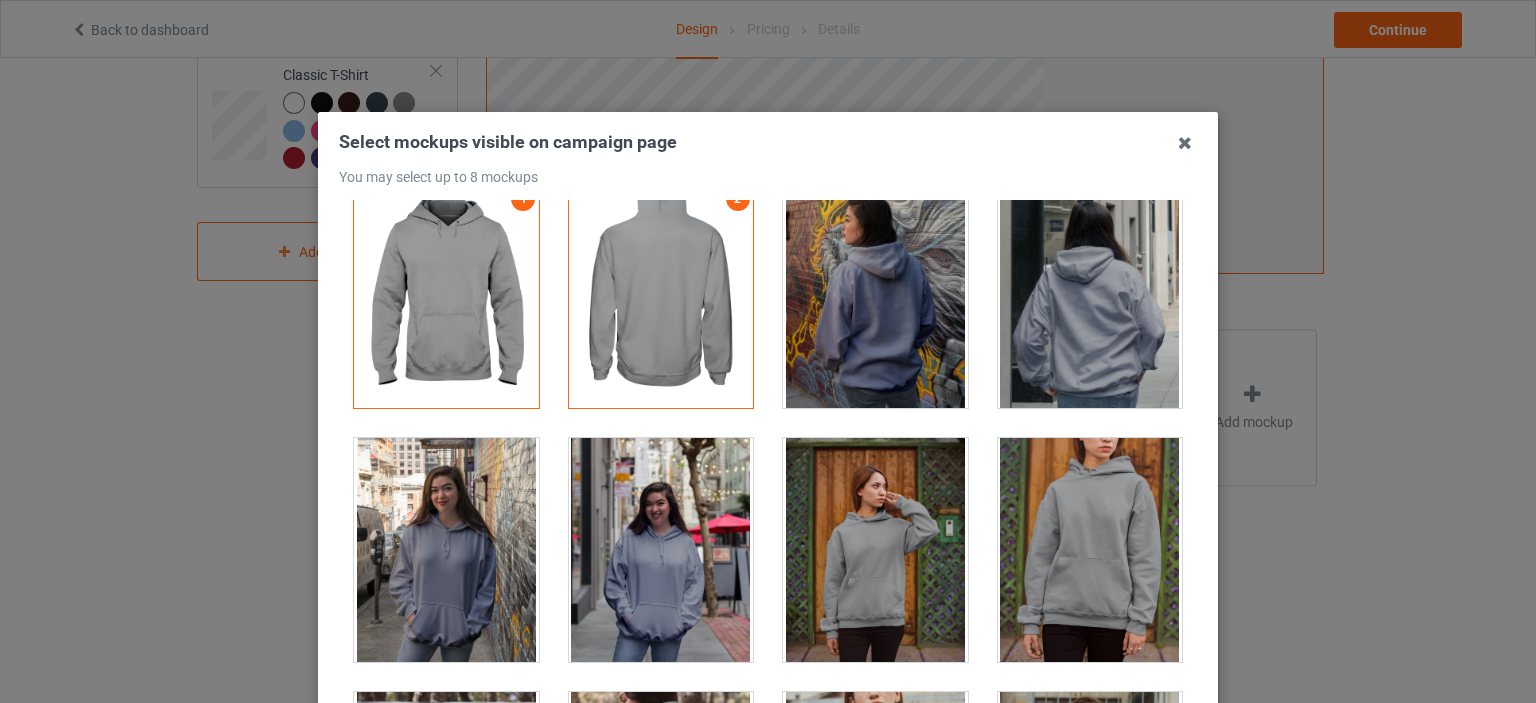 click at bounding box center (446, 550) 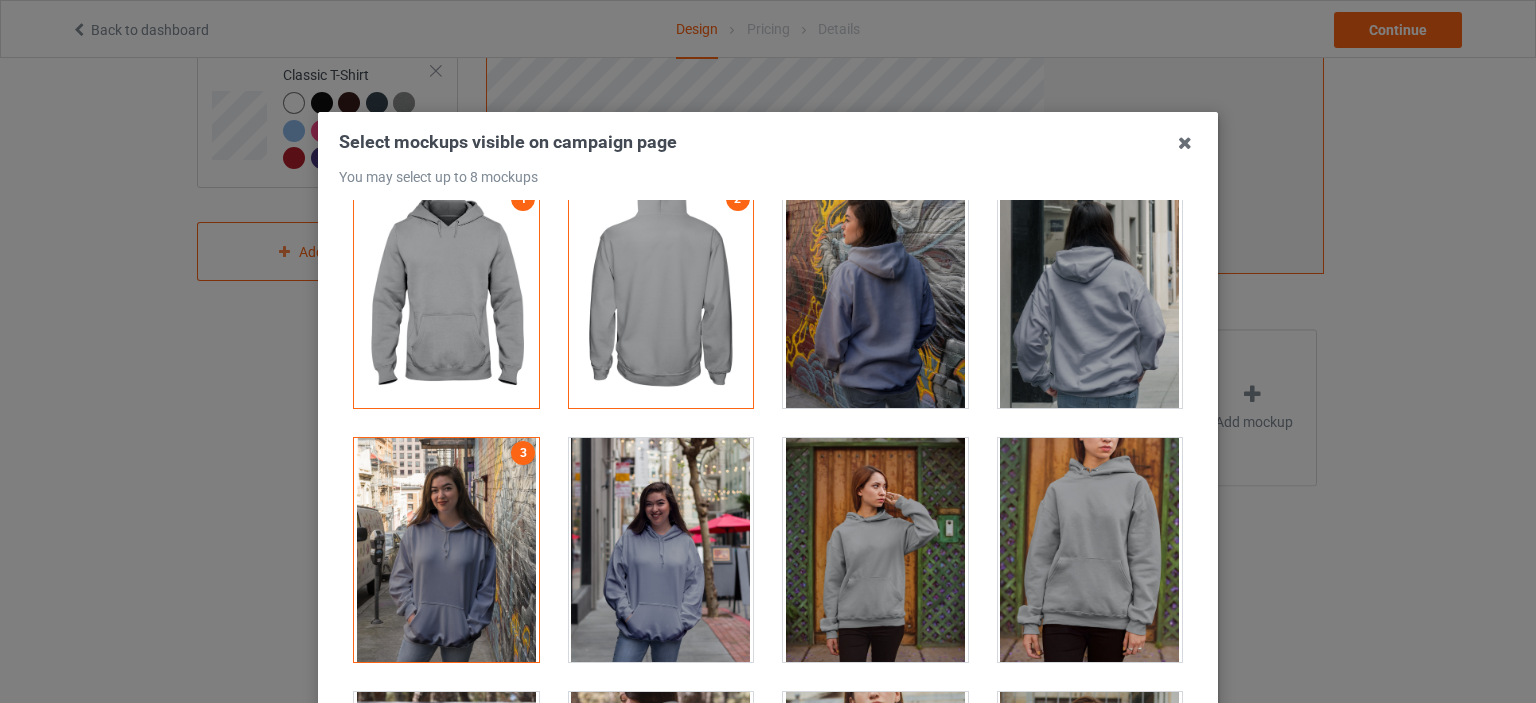 click at bounding box center [661, 550] 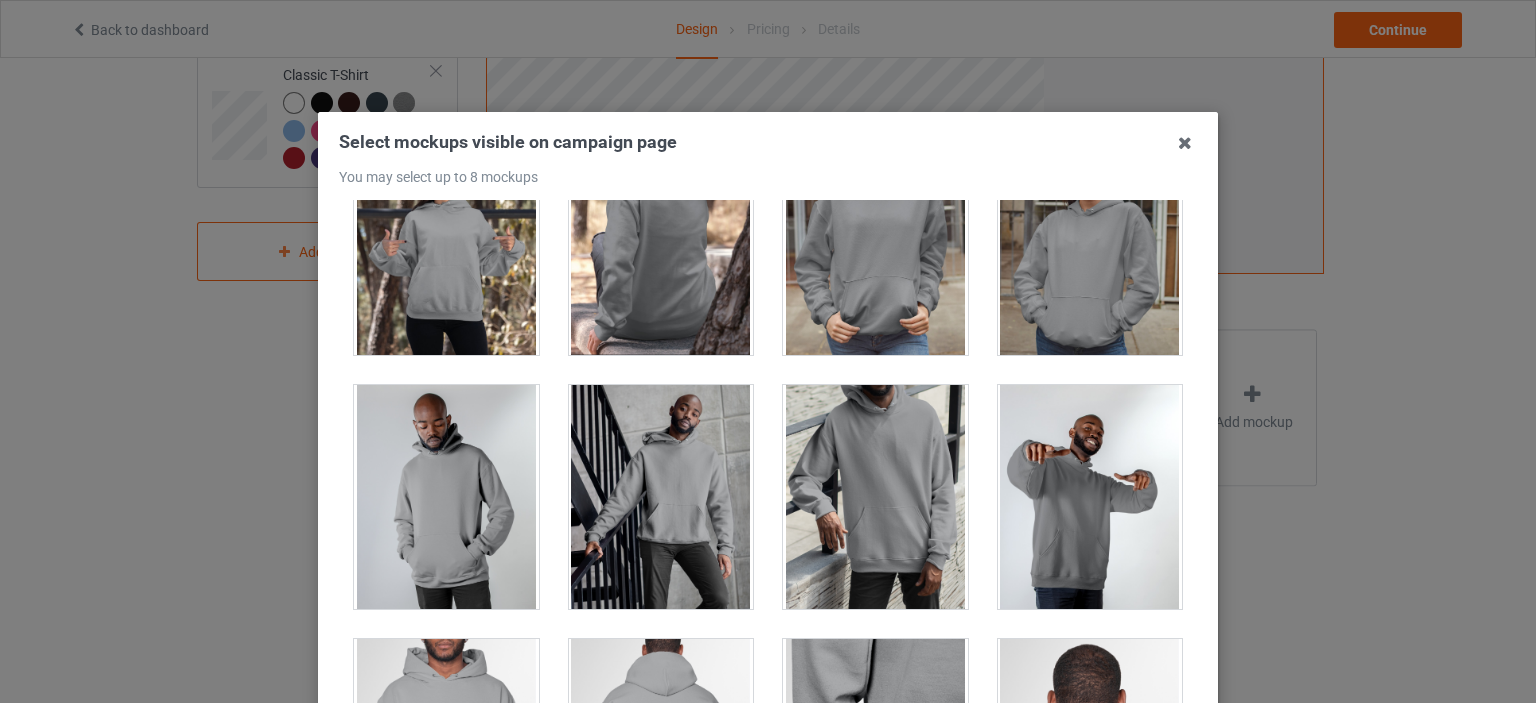 scroll, scrollTop: 605, scrollLeft: 0, axis: vertical 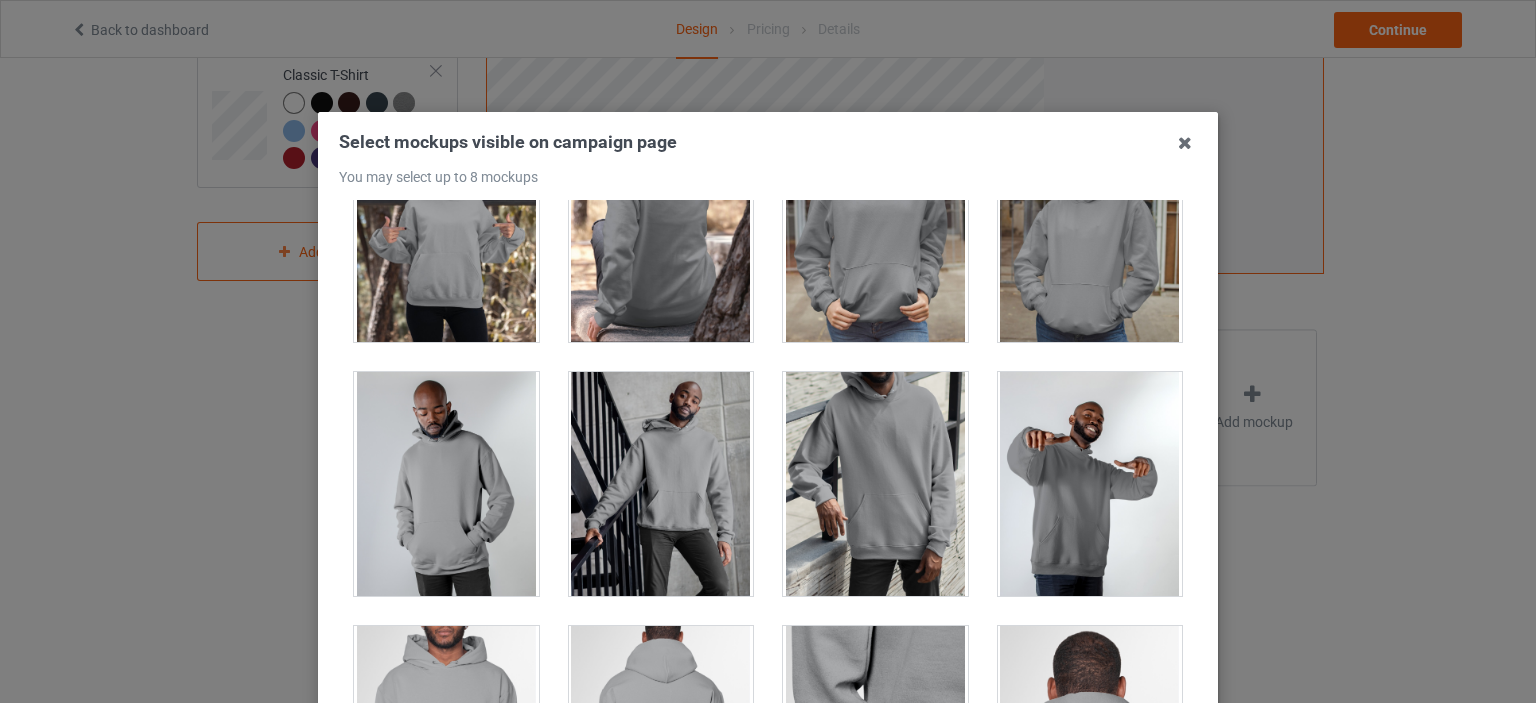 click at bounding box center [875, 484] 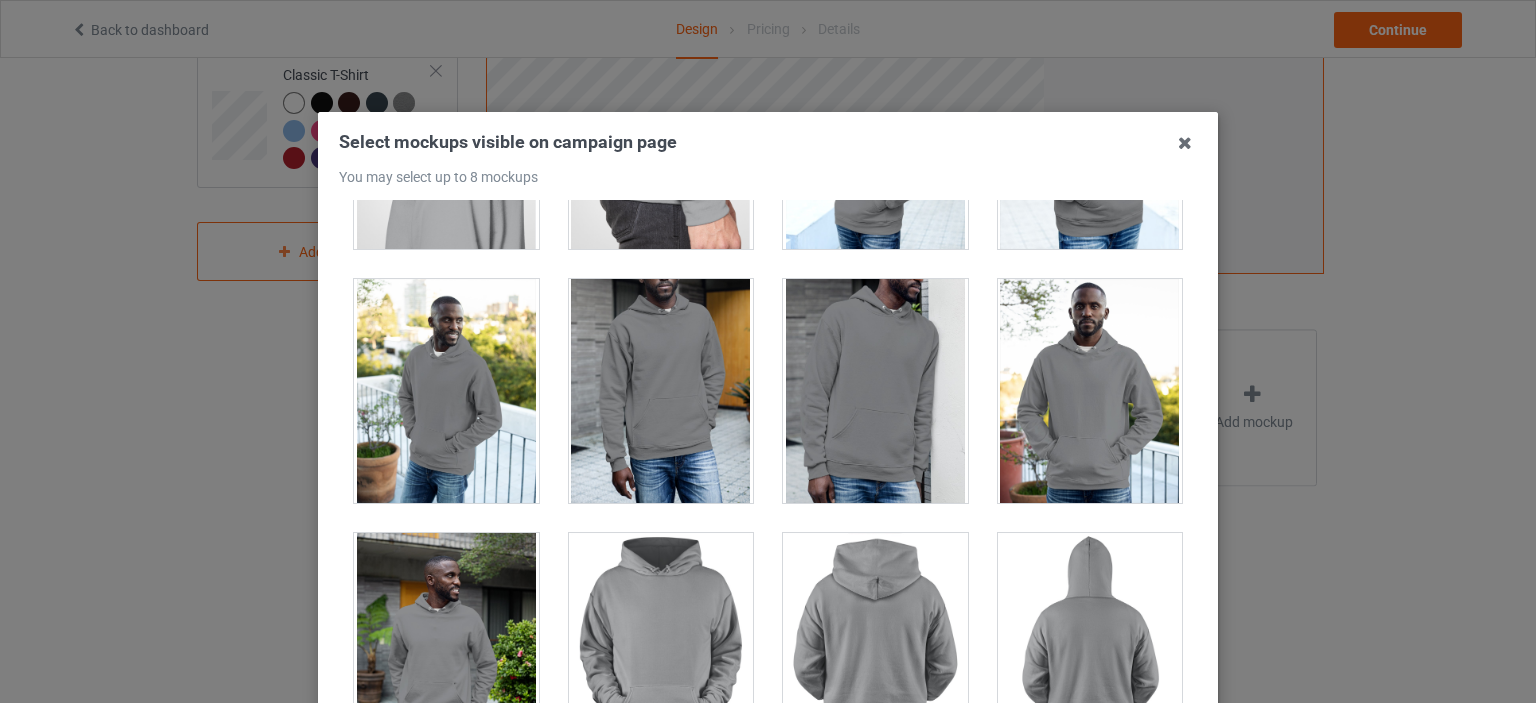scroll, scrollTop: 1975, scrollLeft: 0, axis: vertical 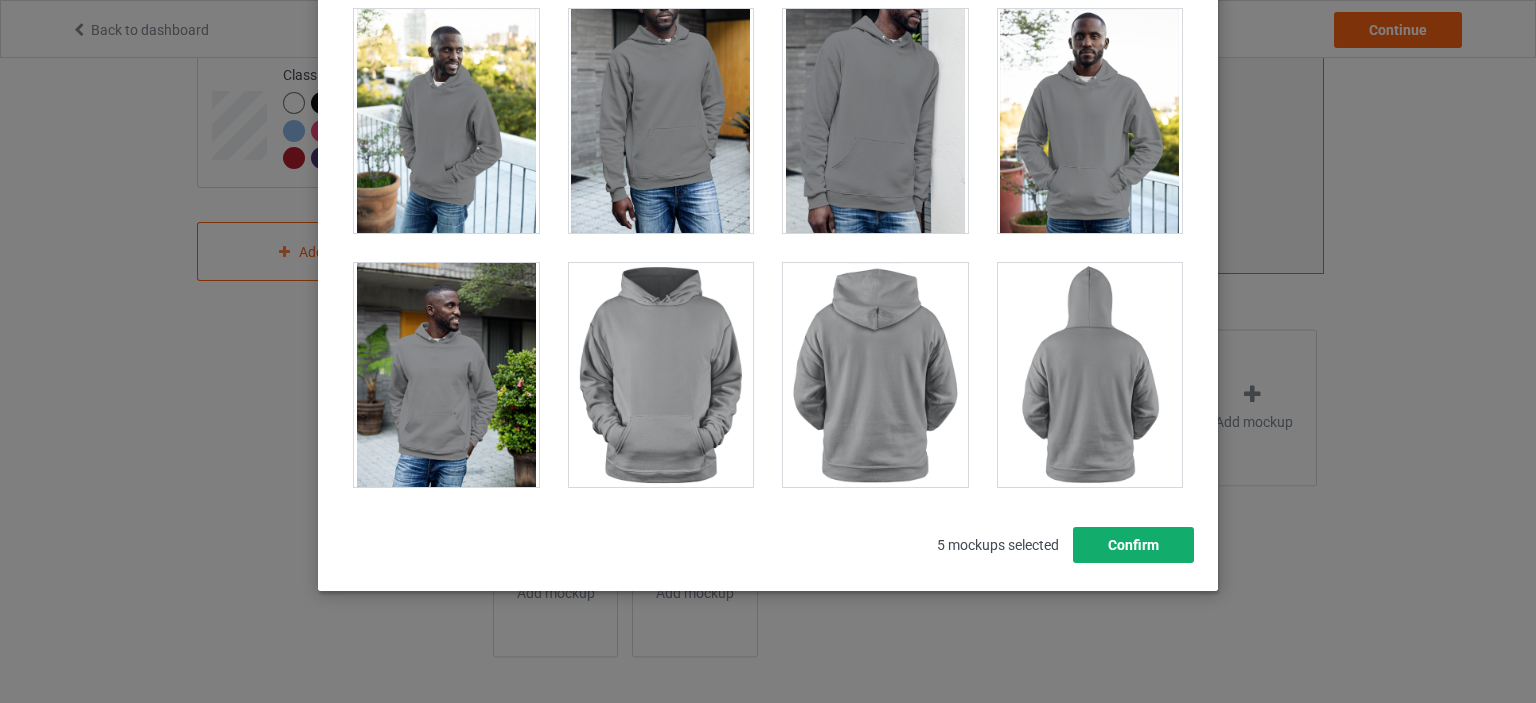click on "Confirm" at bounding box center [1133, 545] 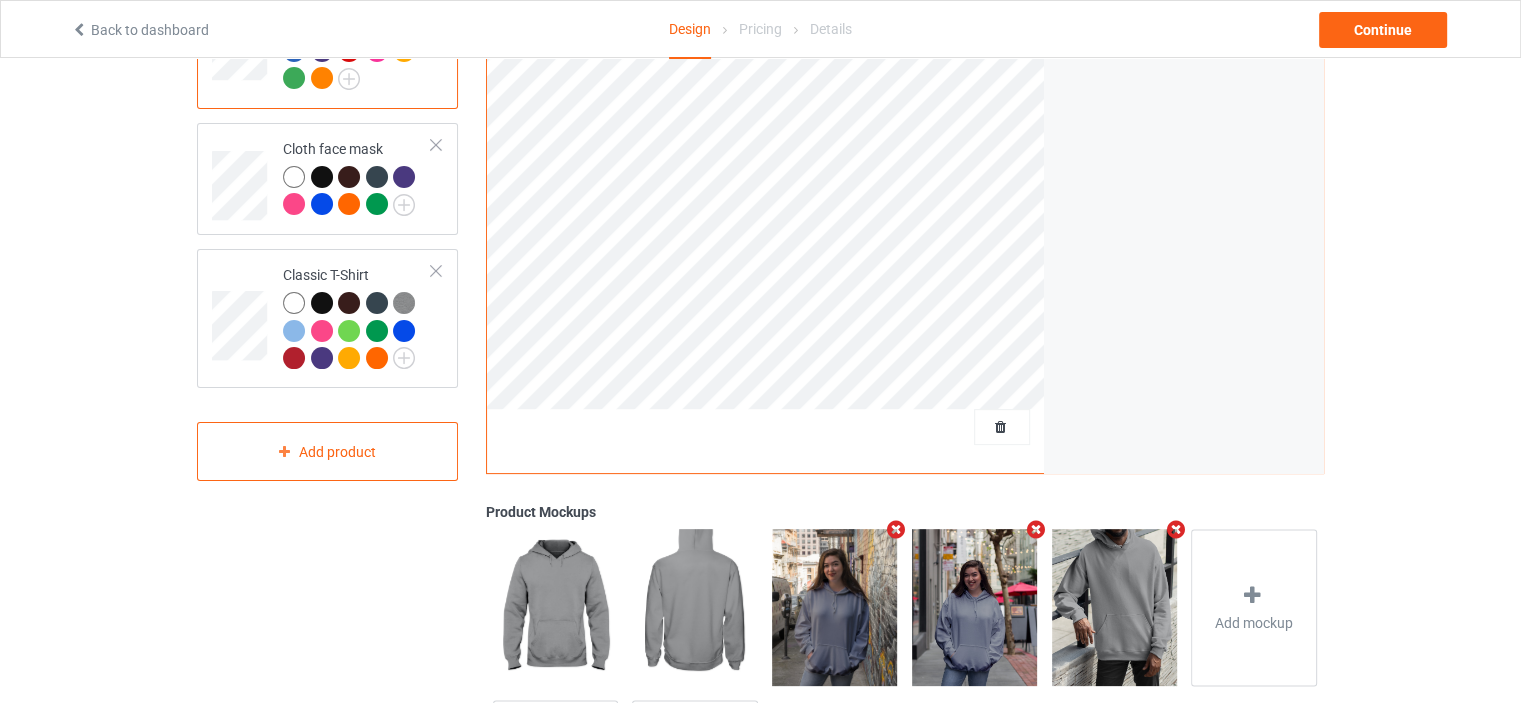 scroll, scrollTop: 91, scrollLeft: 0, axis: vertical 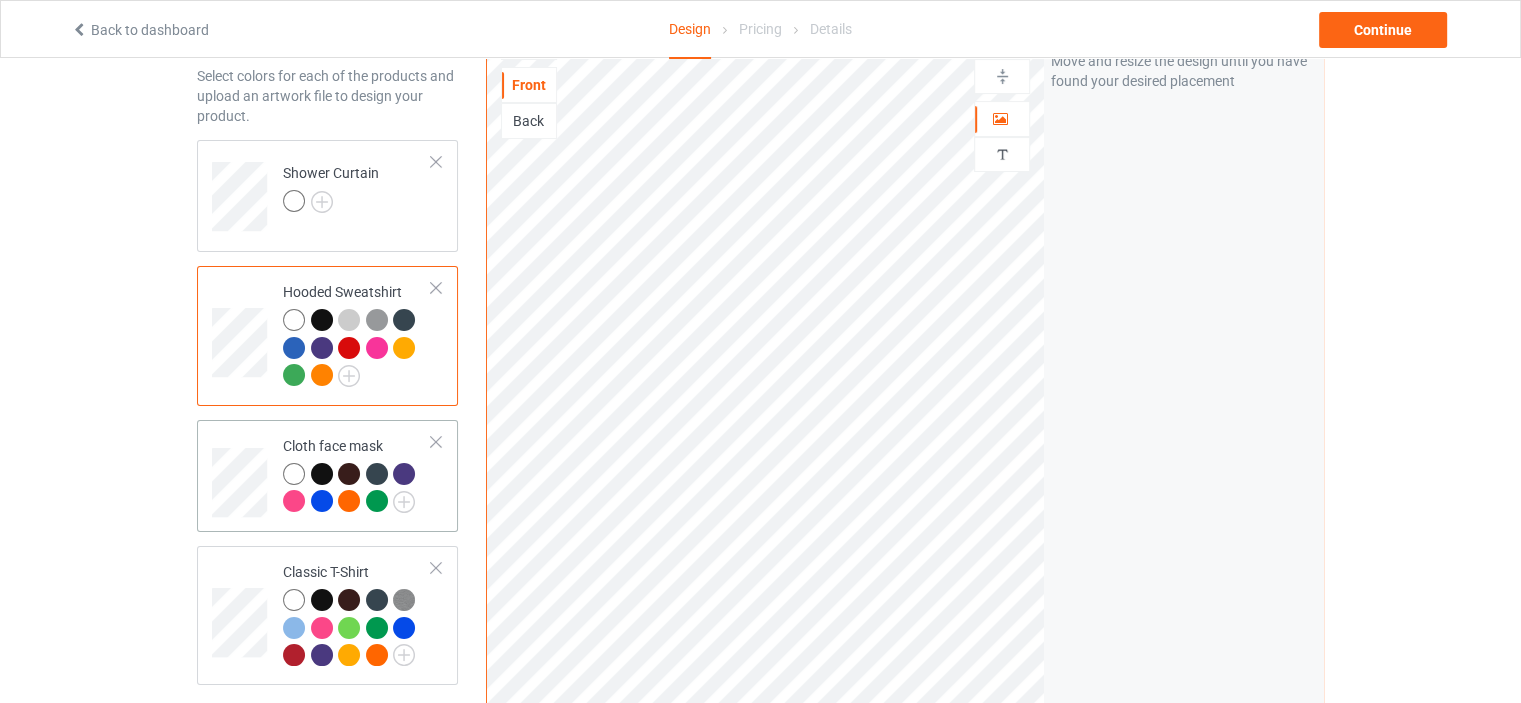 click on "Cloth face mask" at bounding box center [327, 476] 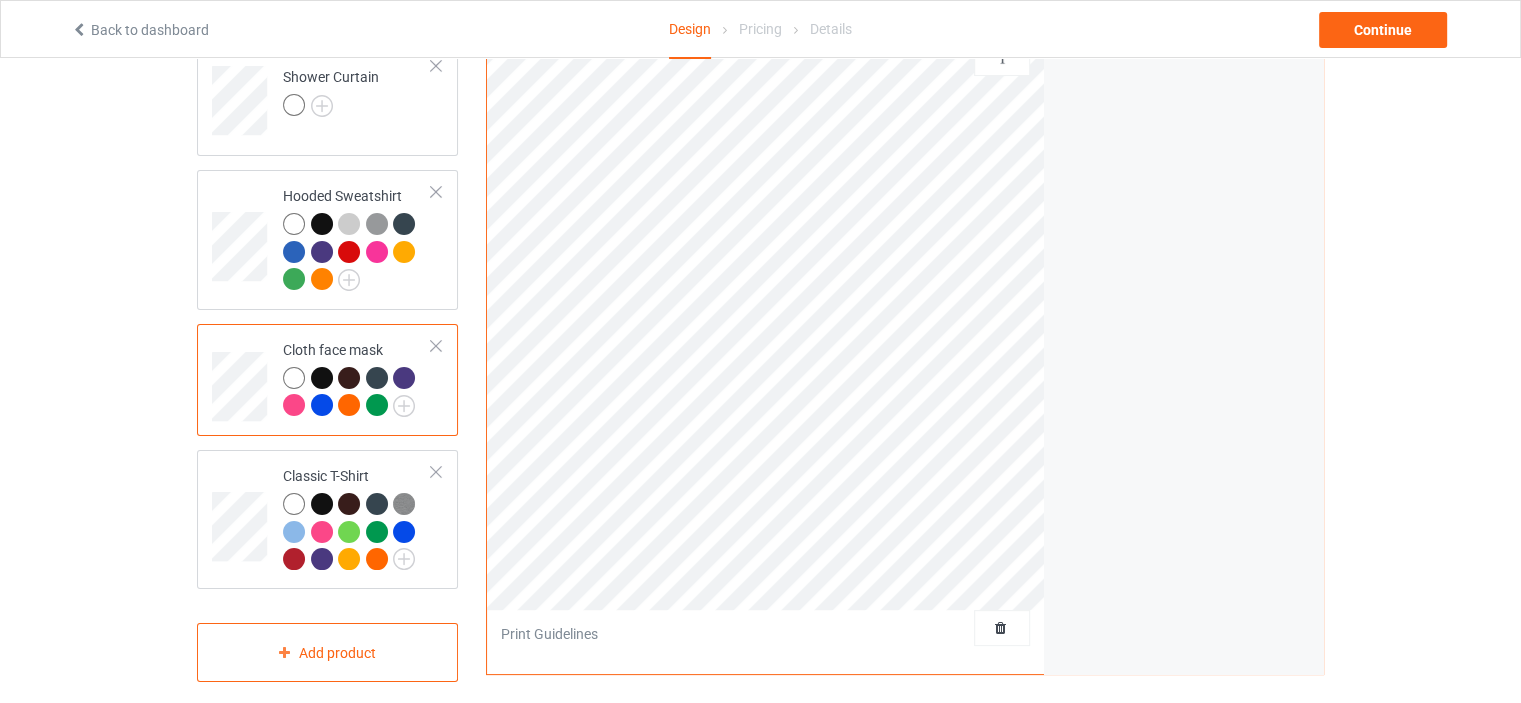 scroll, scrollTop: 183, scrollLeft: 0, axis: vertical 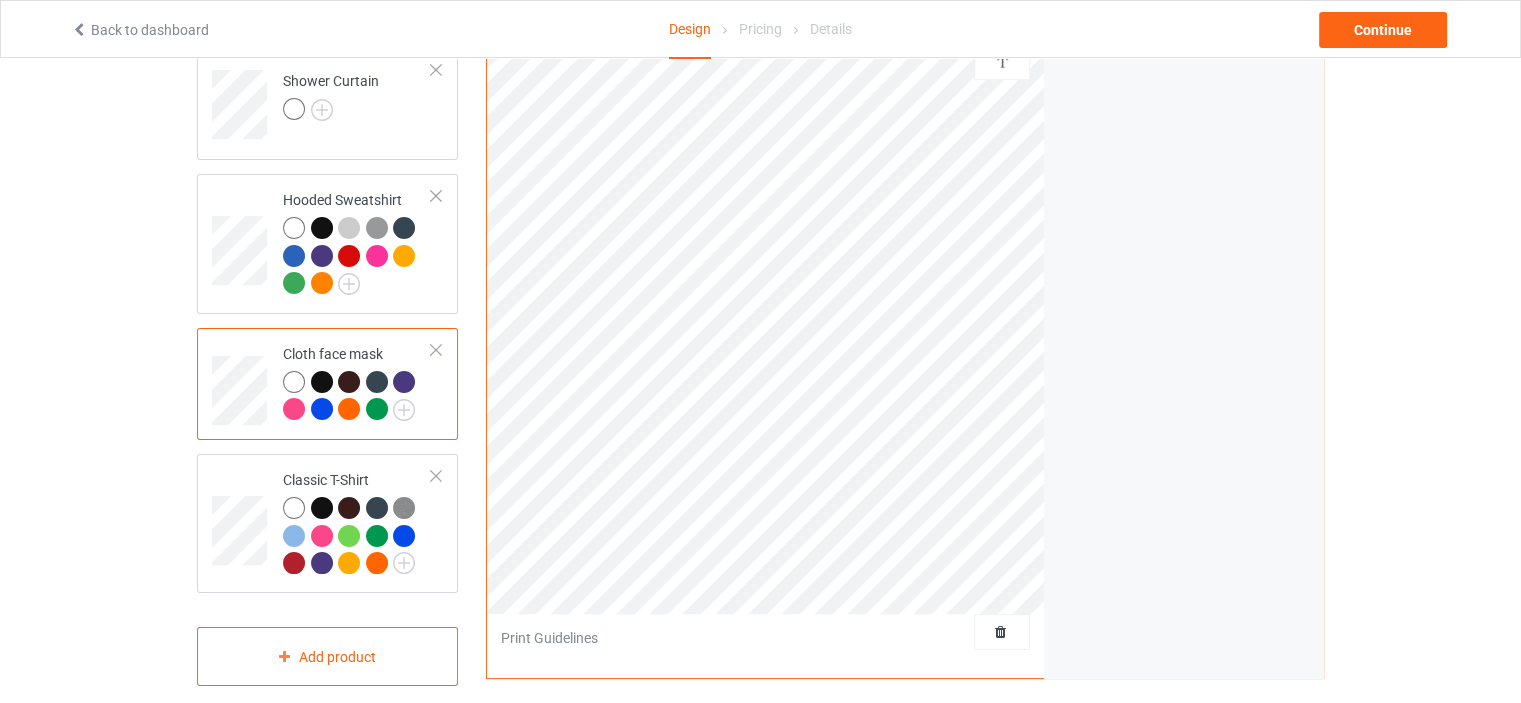click at bounding box center (436, 350) 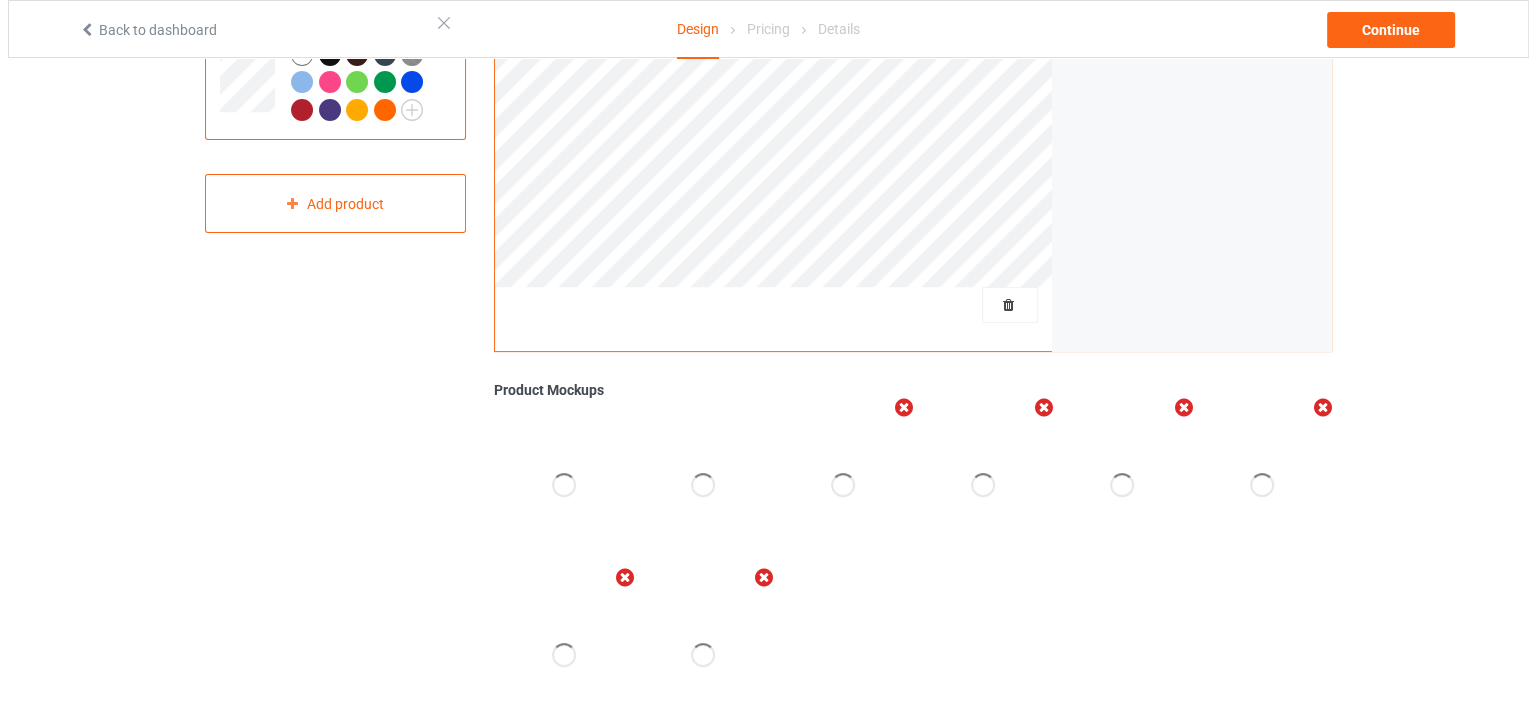 scroll, scrollTop: 518, scrollLeft: 0, axis: vertical 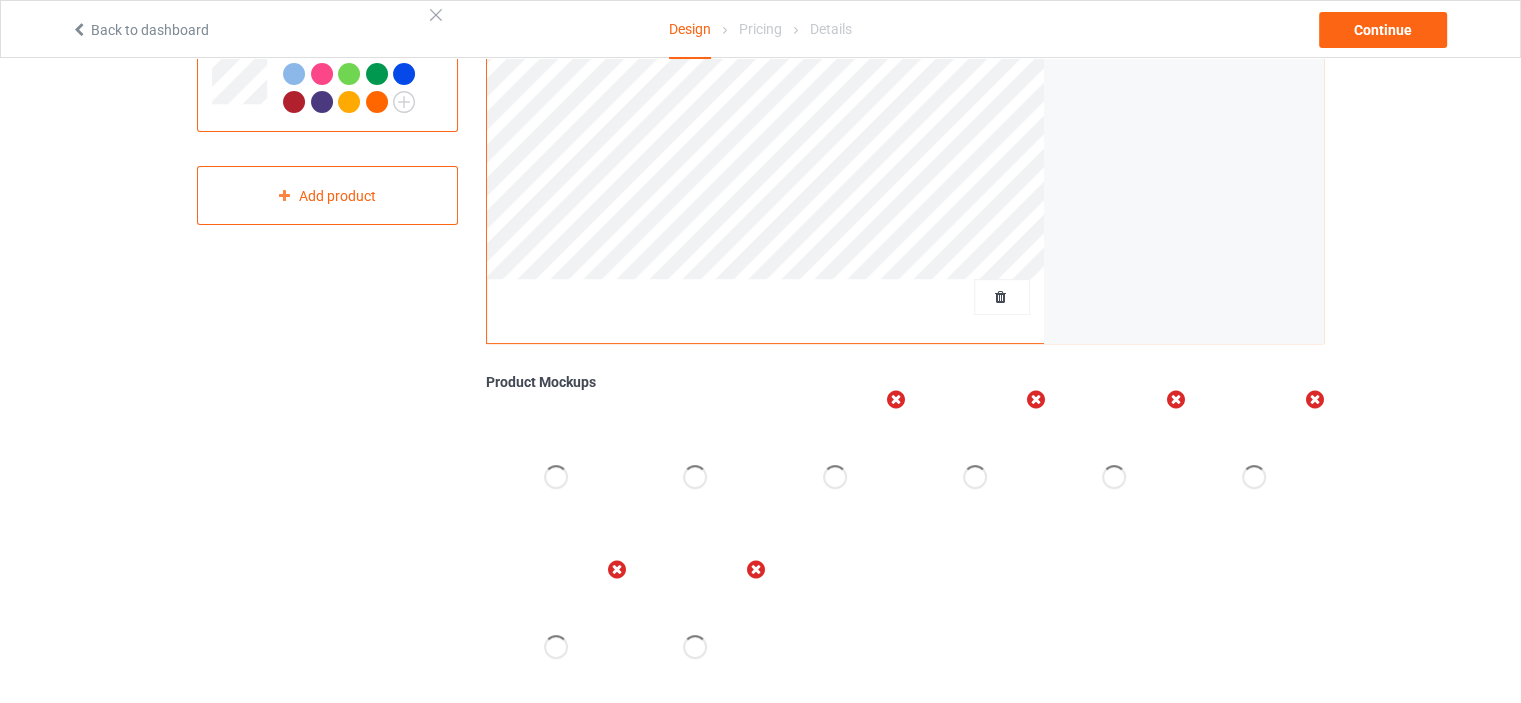 click at bounding box center (896, 399) 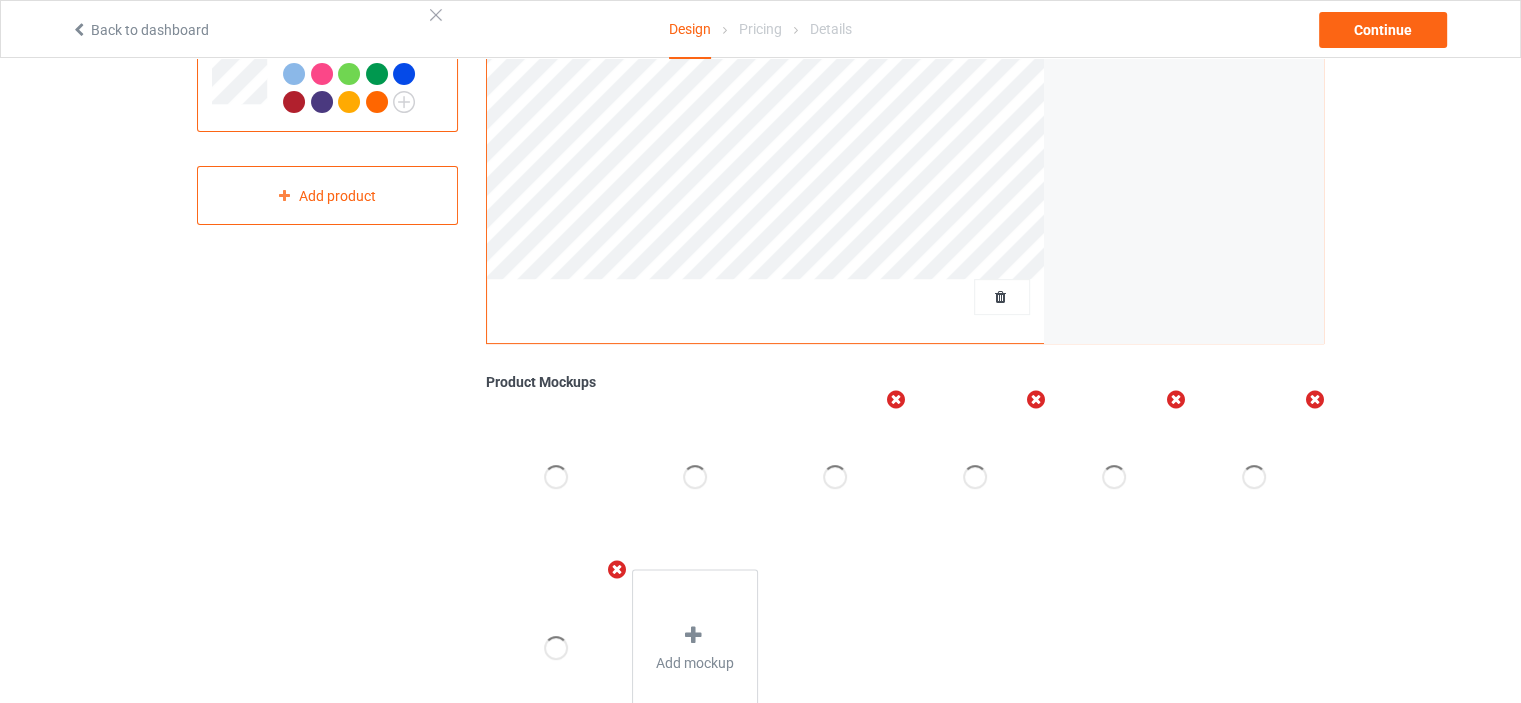 click at bounding box center (896, 399) 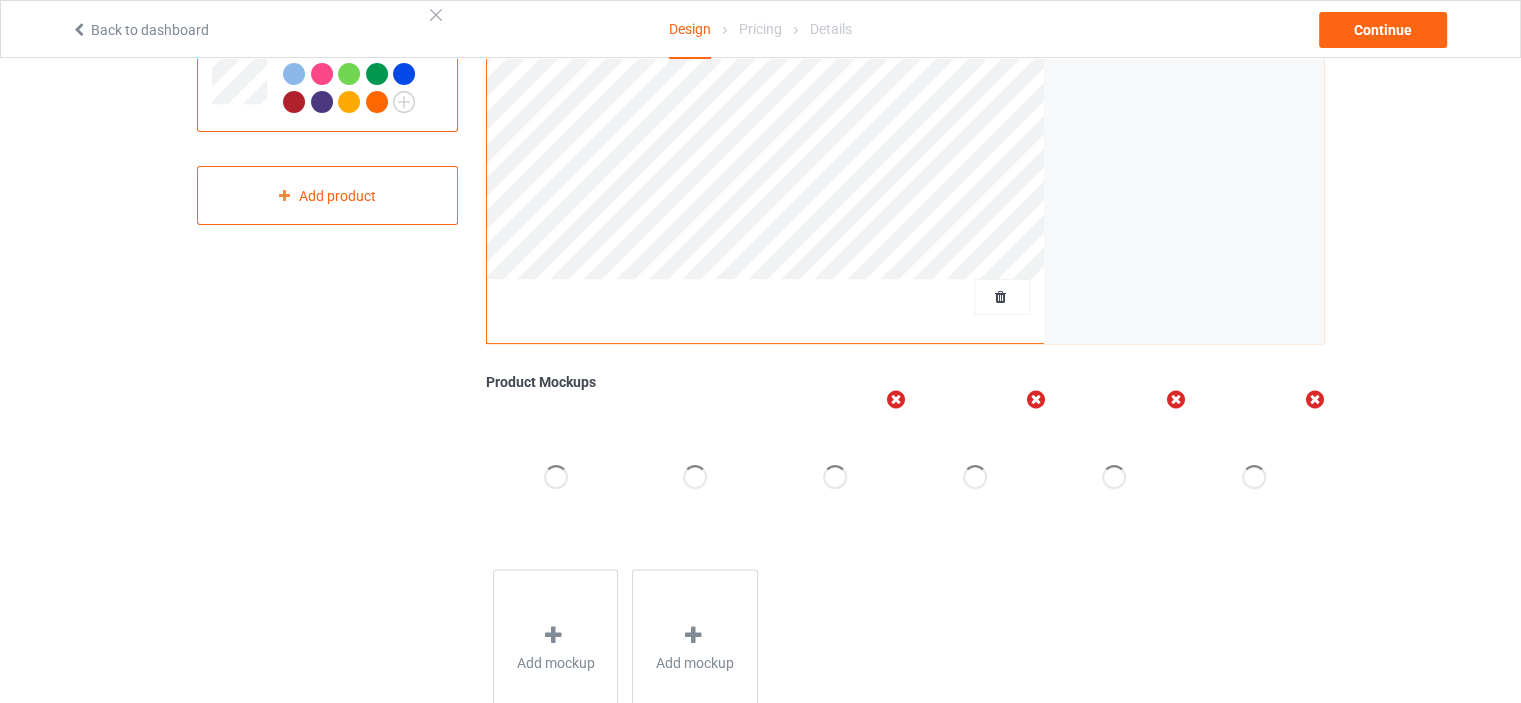click at bounding box center (896, 399) 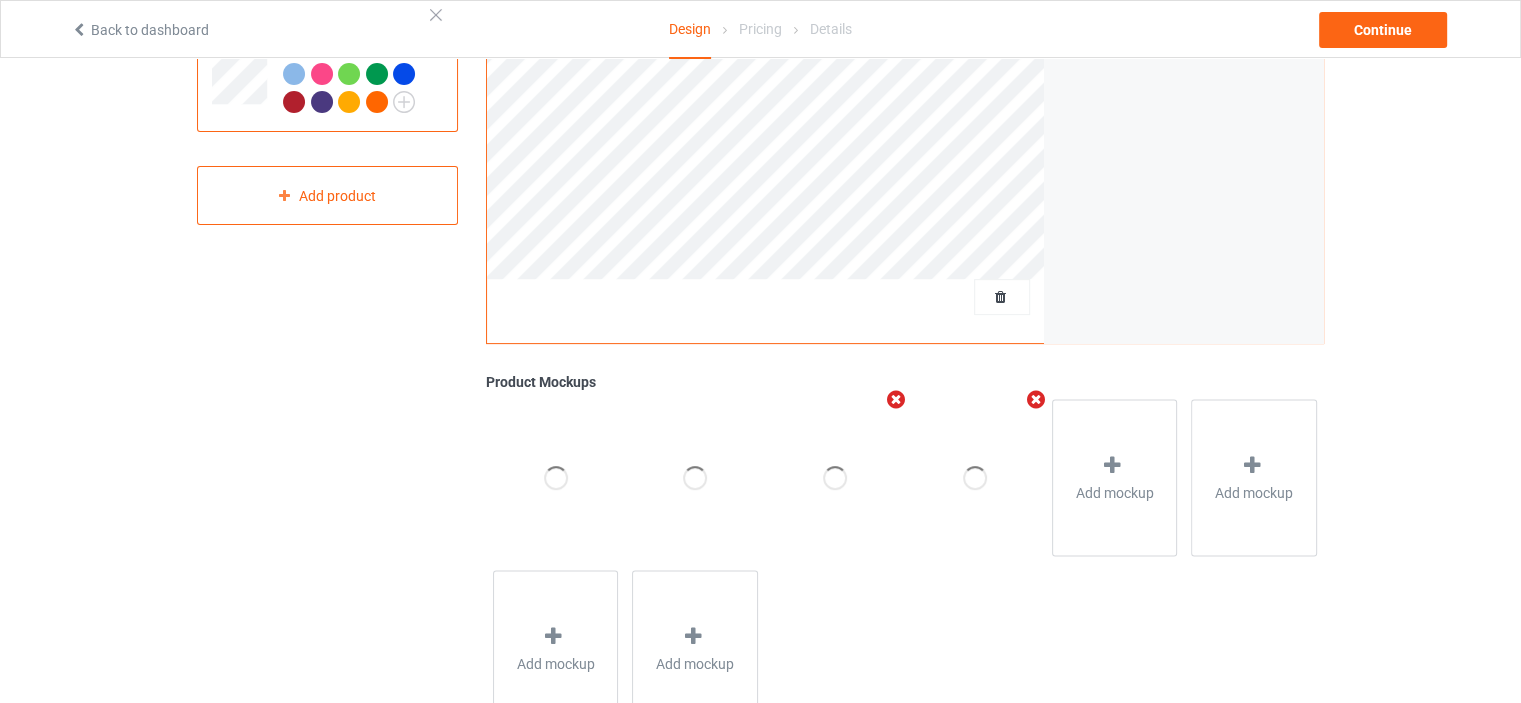 click at bounding box center (896, 399) 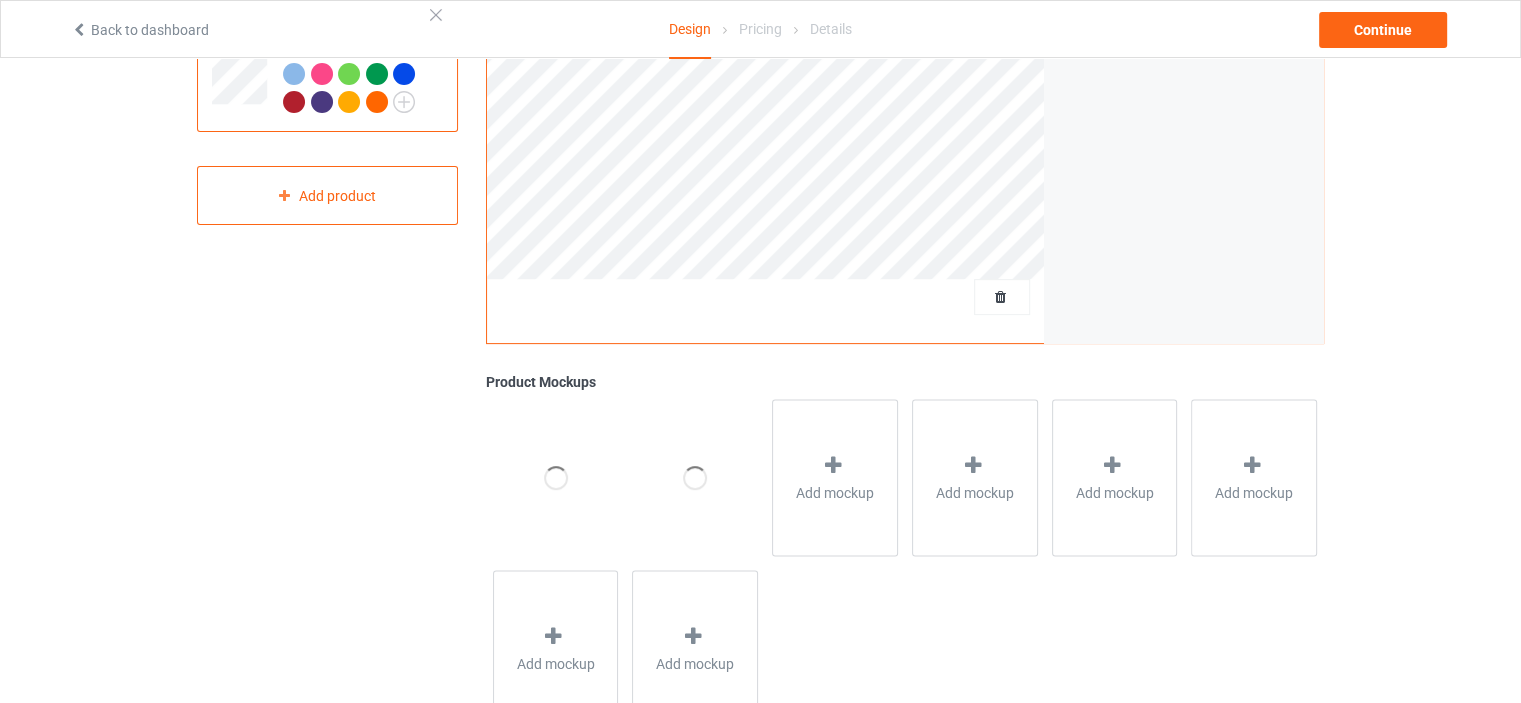 click on "Add mockup" at bounding box center (835, 477) 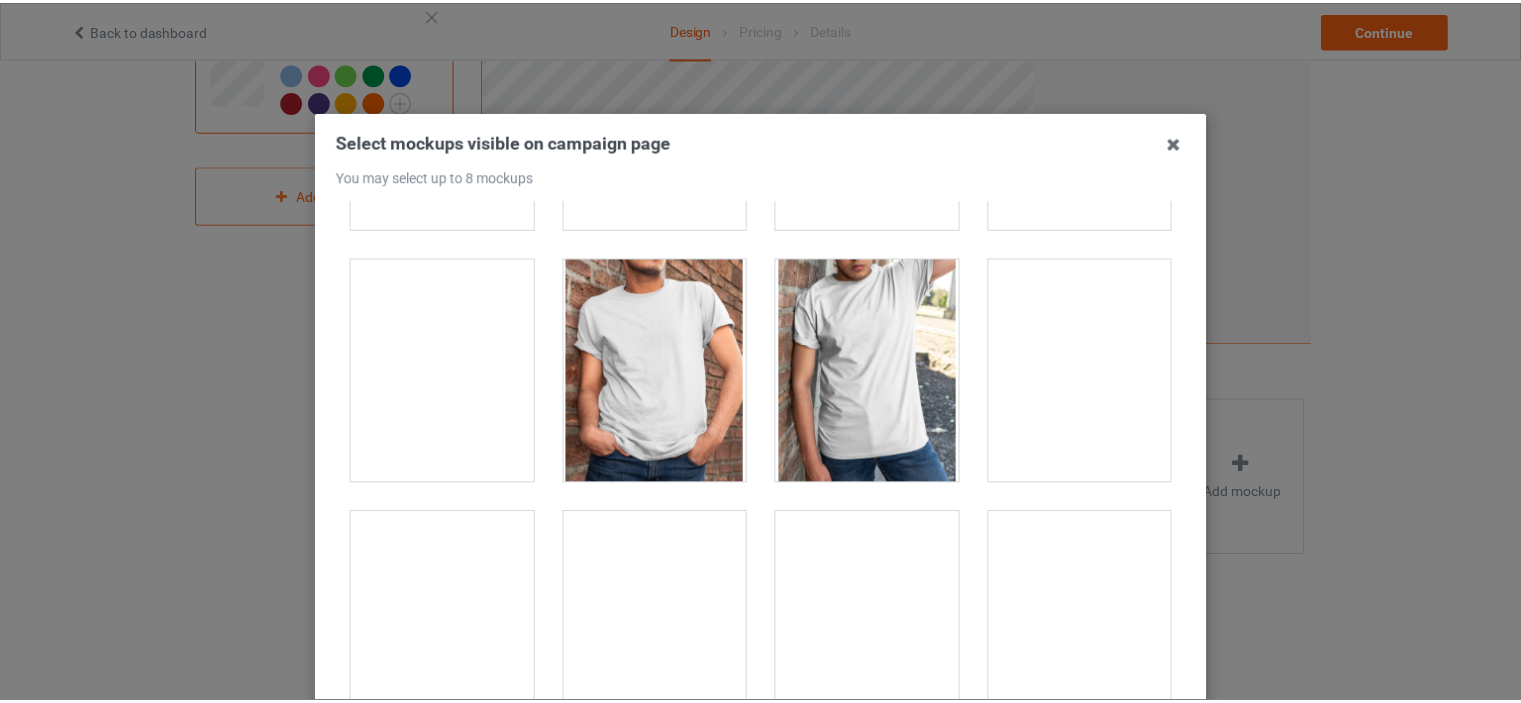scroll, scrollTop: 0, scrollLeft: 0, axis: both 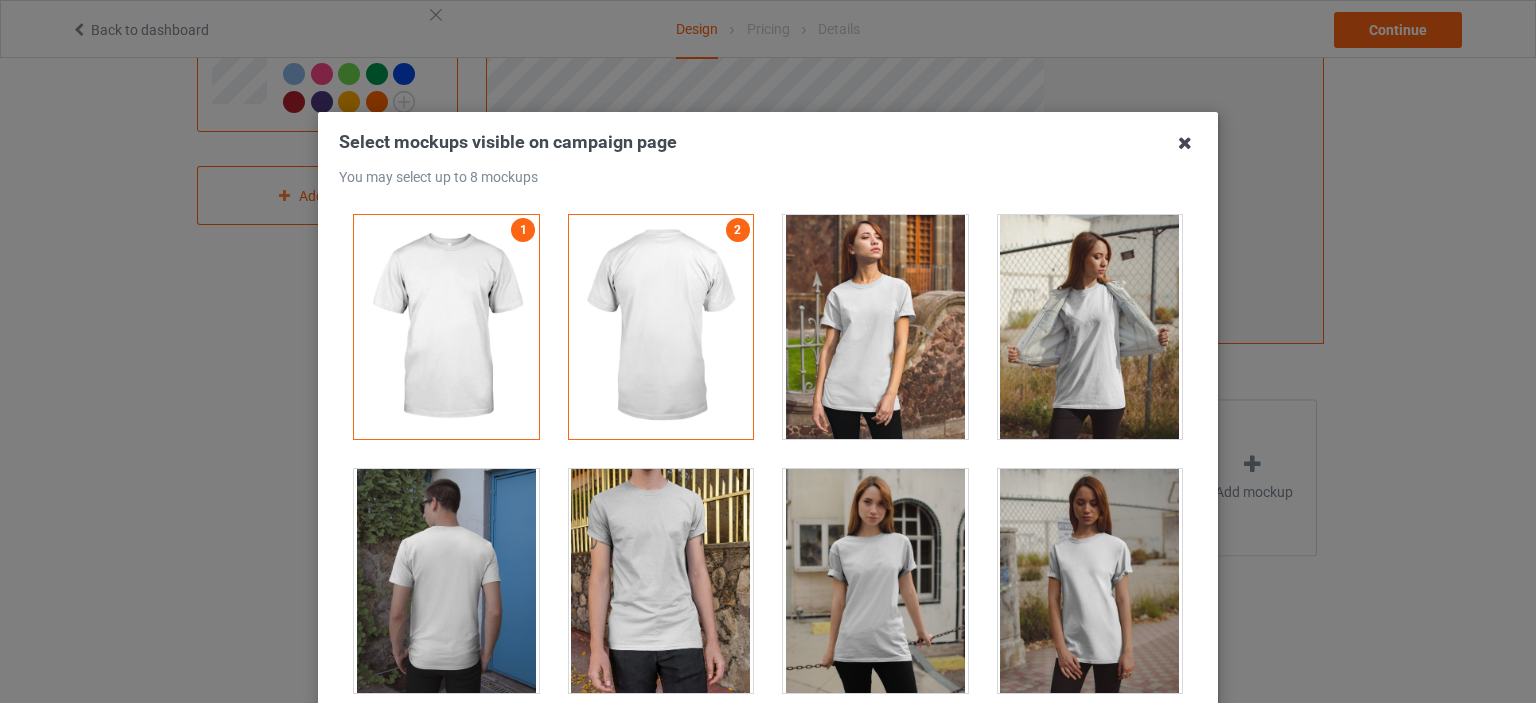 click at bounding box center [1185, 143] 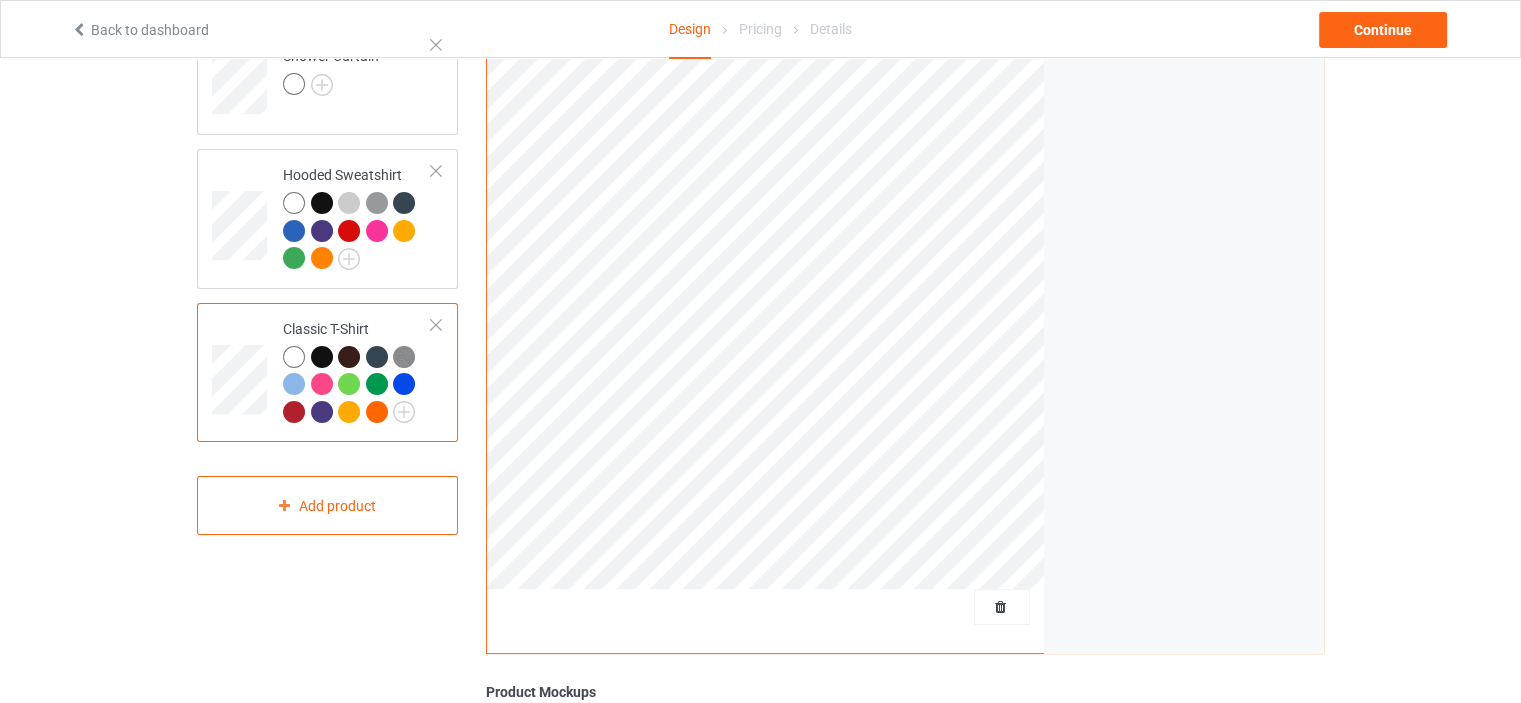 scroll, scrollTop: 180, scrollLeft: 0, axis: vertical 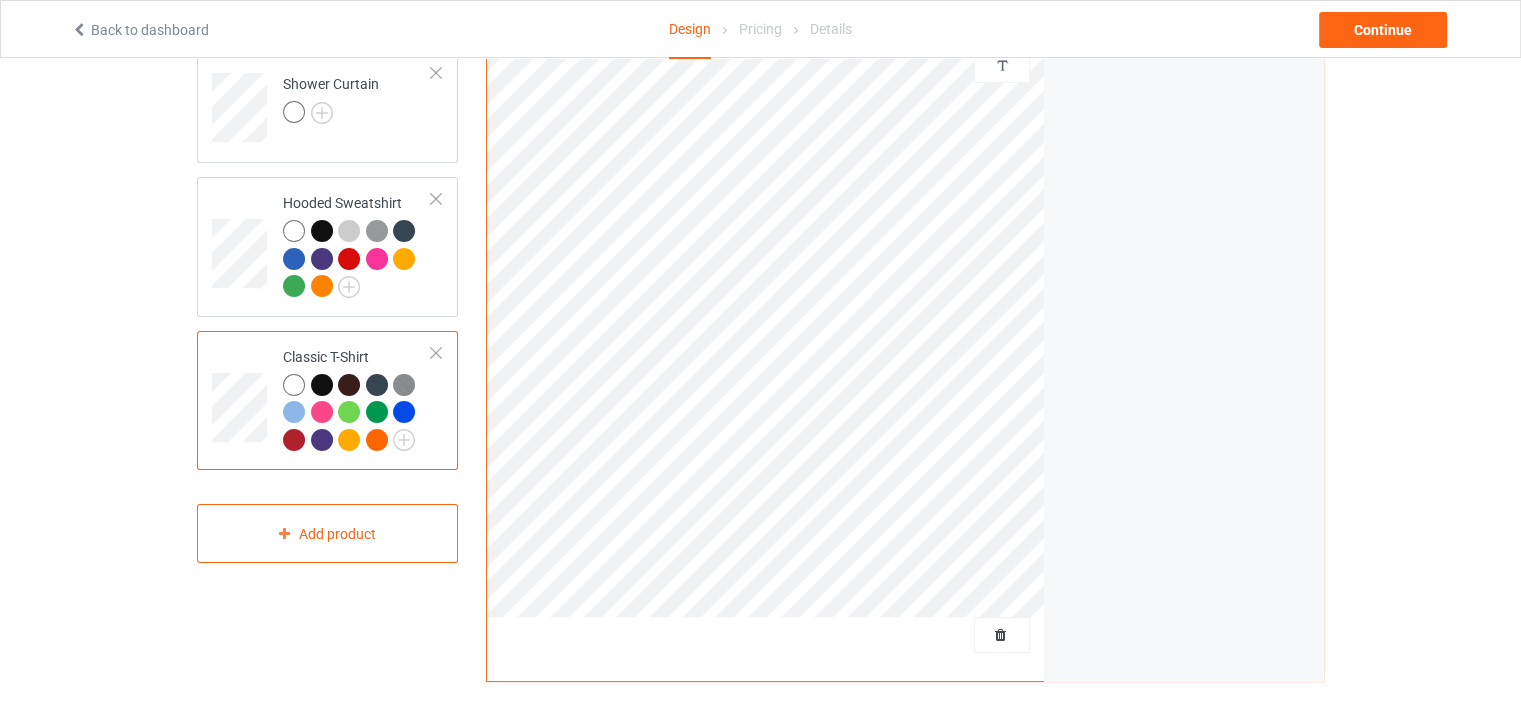 click at bounding box center (407, 415) 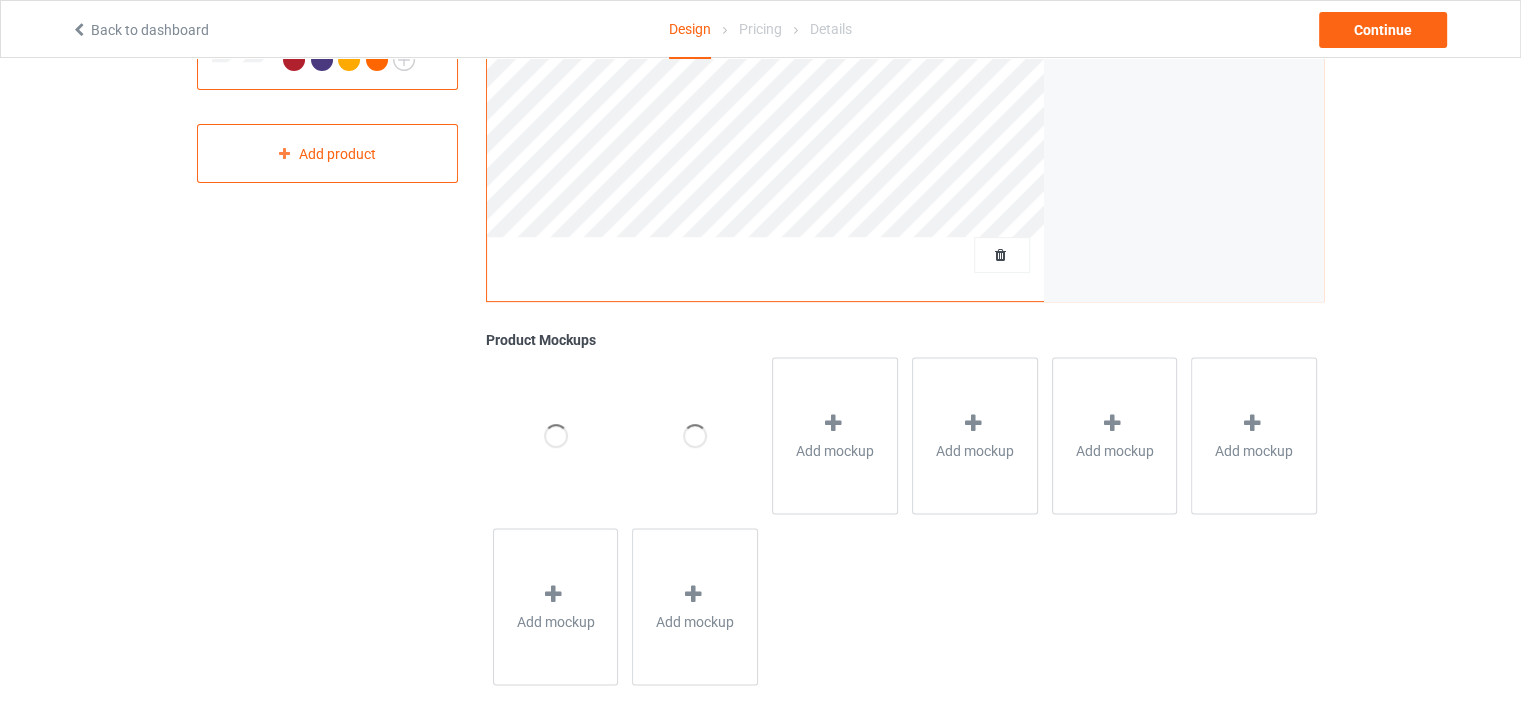 scroll, scrollTop: 561, scrollLeft: 0, axis: vertical 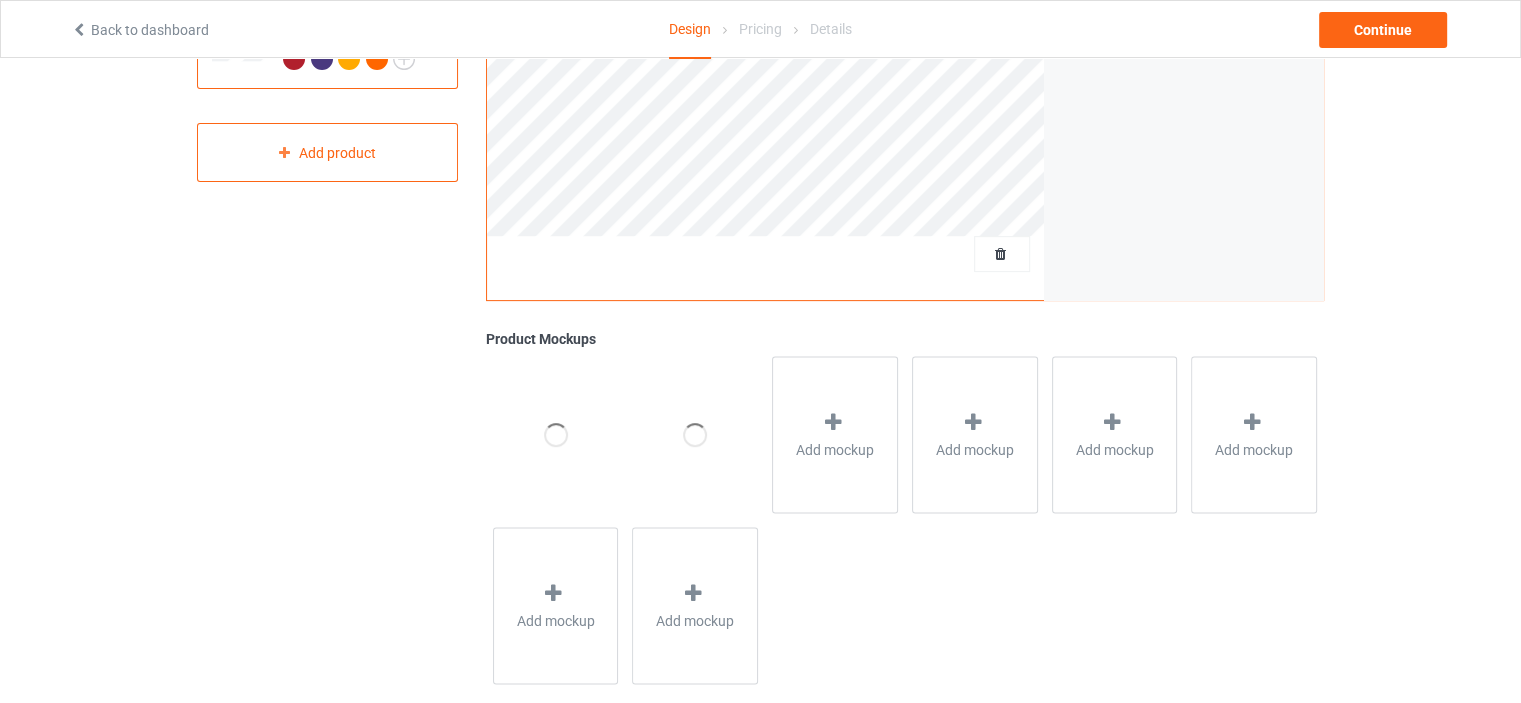 click at bounding box center [556, 434] 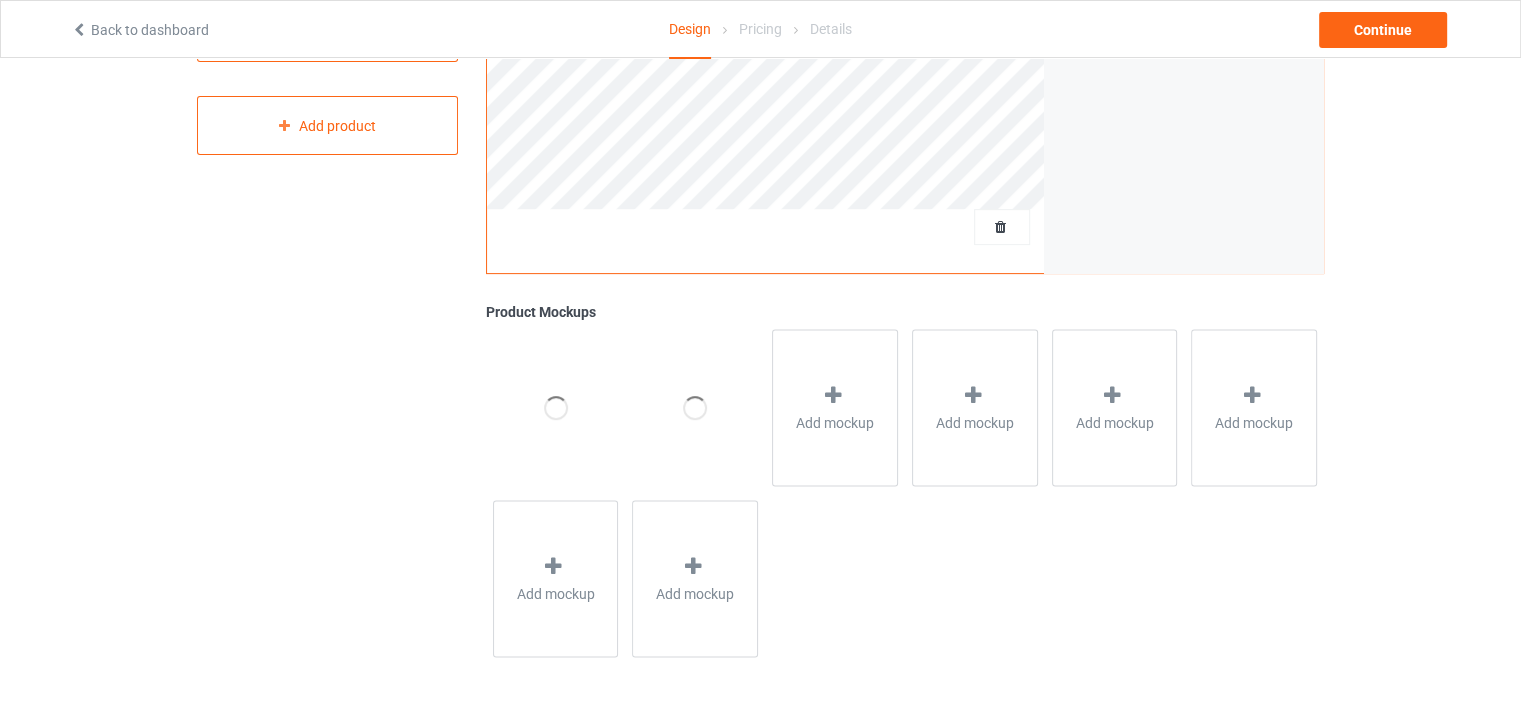 scroll, scrollTop: 587, scrollLeft: 0, axis: vertical 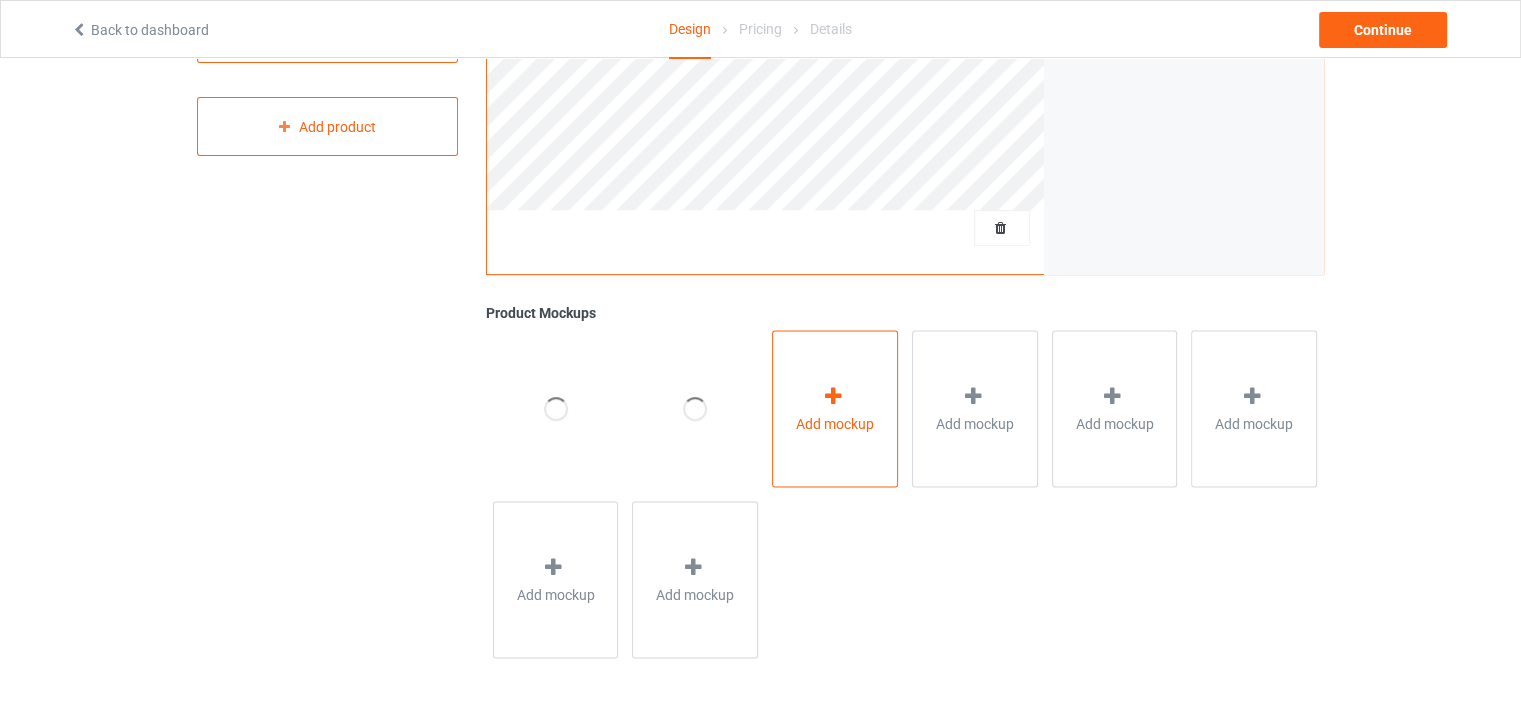click on "Add mockup" at bounding box center (835, 408) 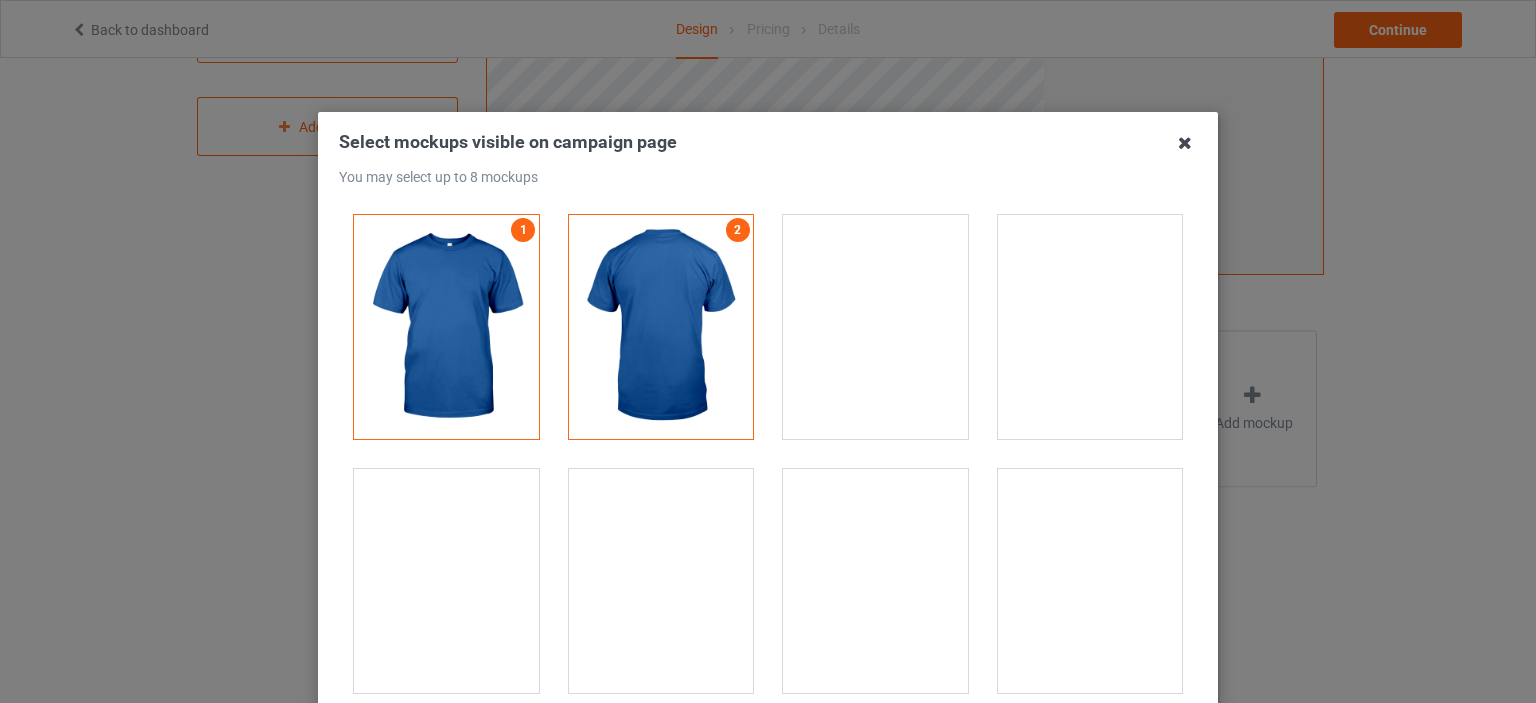 click at bounding box center [1185, 143] 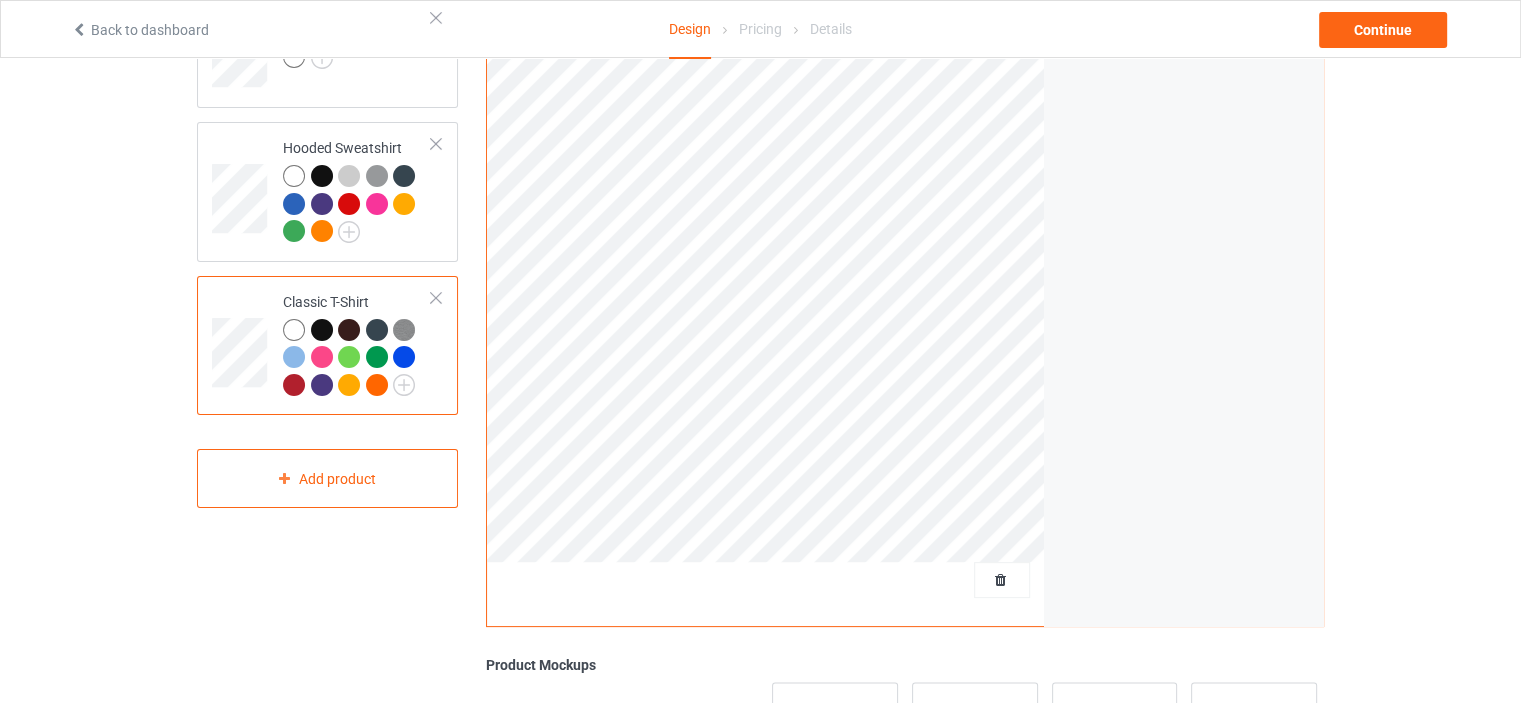 scroll, scrollTop: 218, scrollLeft: 0, axis: vertical 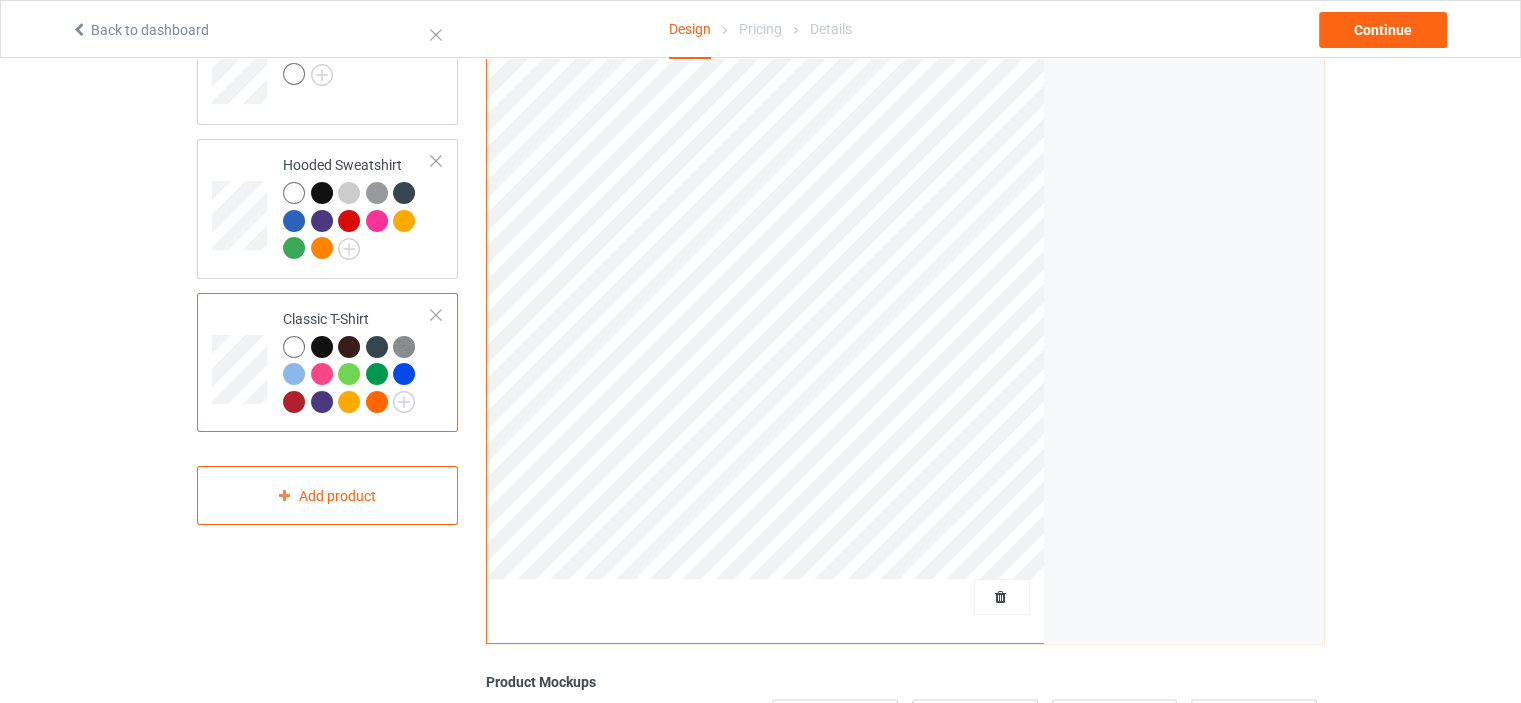 click at bounding box center [436, 315] 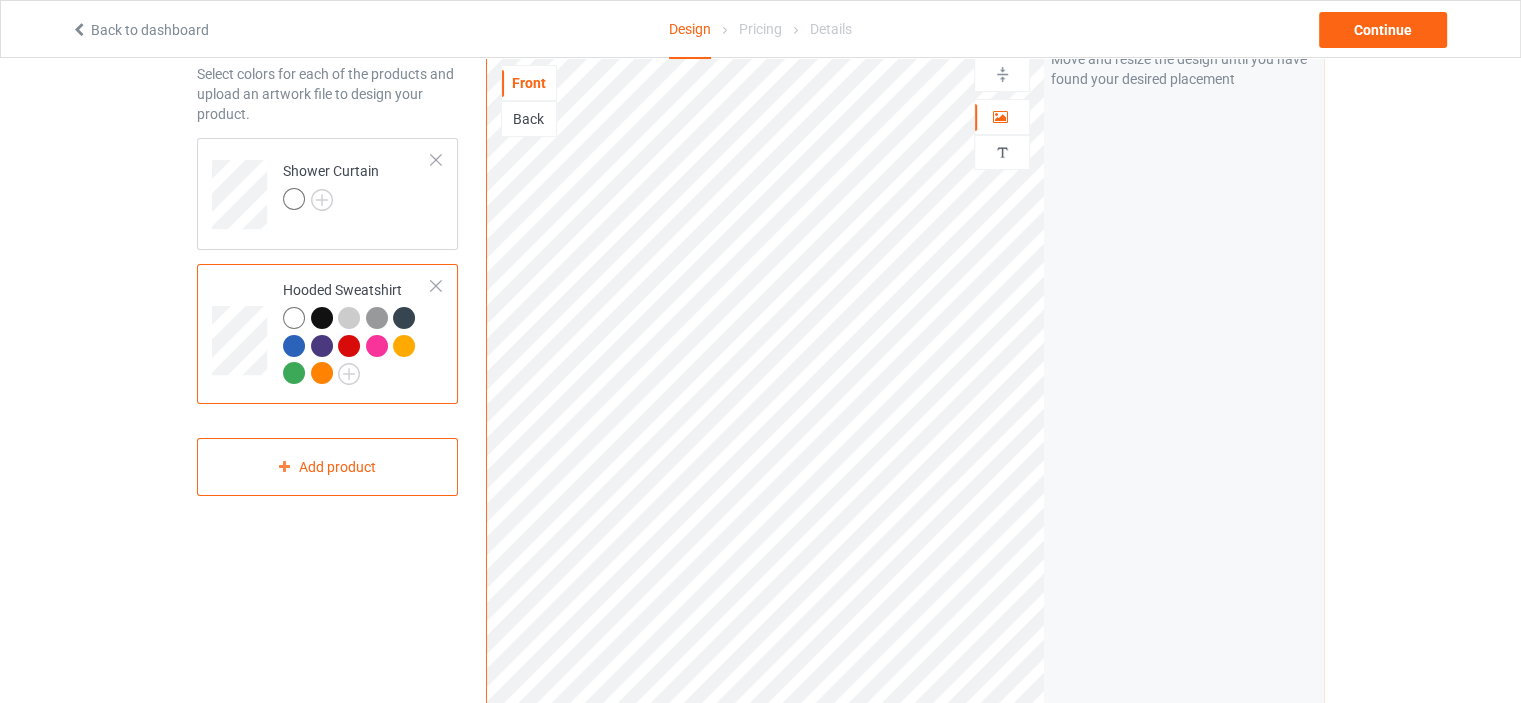 scroll, scrollTop: 0, scrollLeft: 0, axis: both 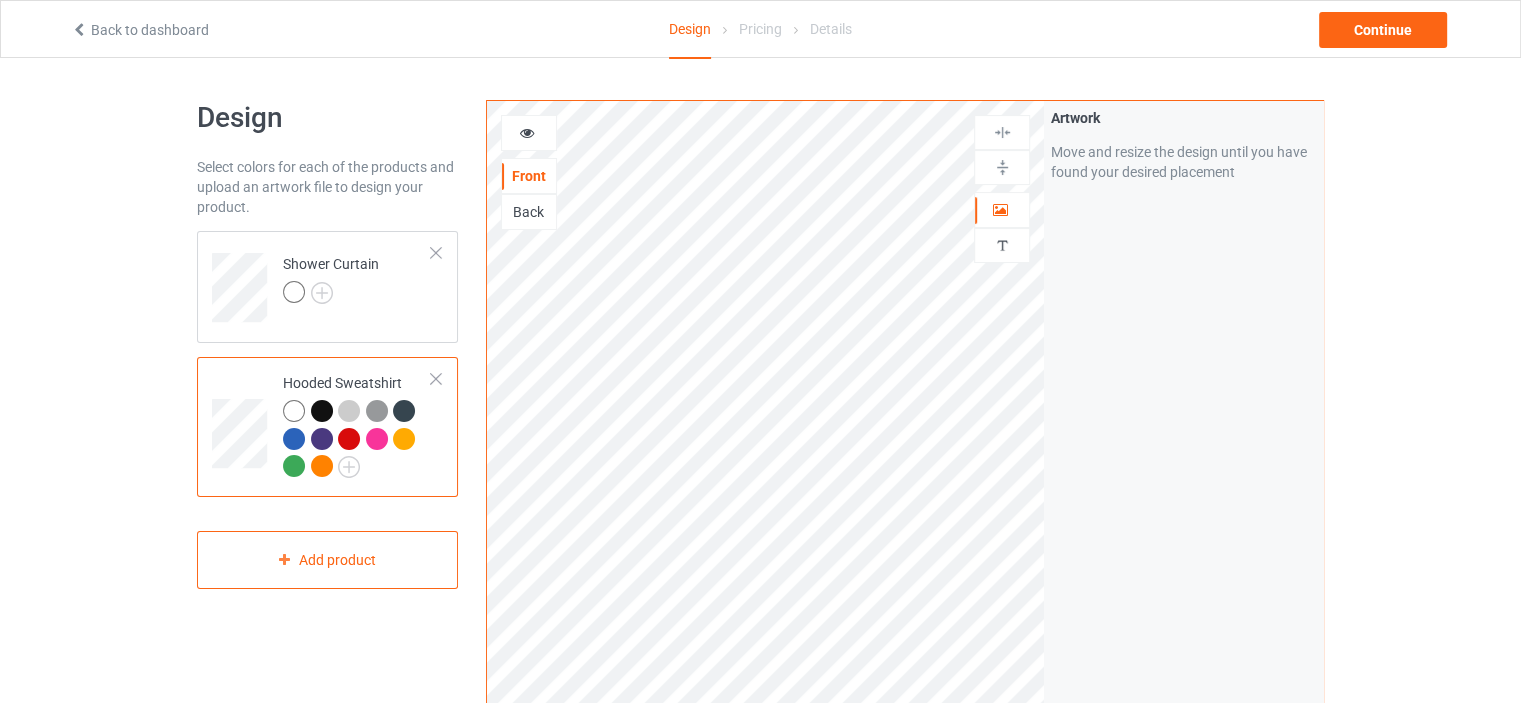 click on "Back to dashboard Design Pricing Details Continue" at bounding box center (760, 29) 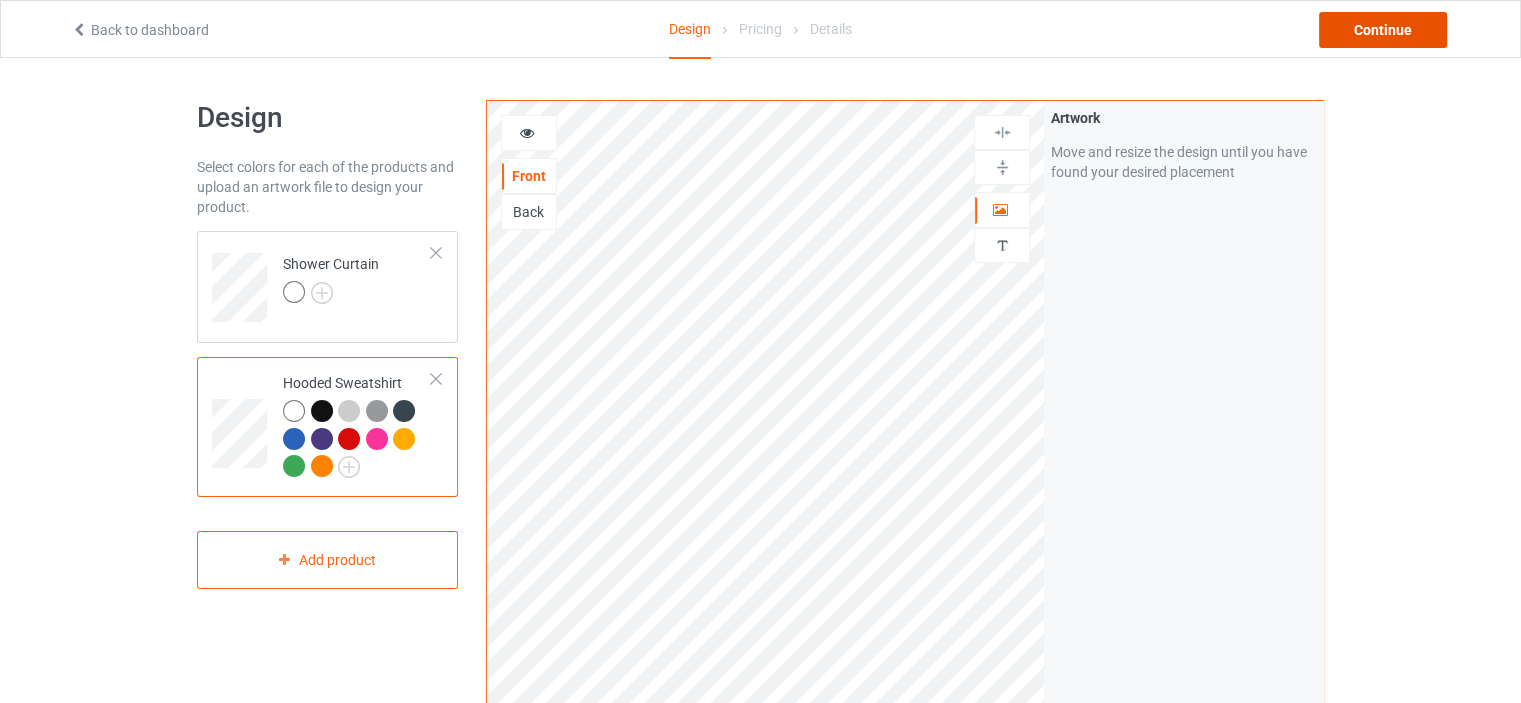 click on "Continue" at bounding box center [1383, 30] 